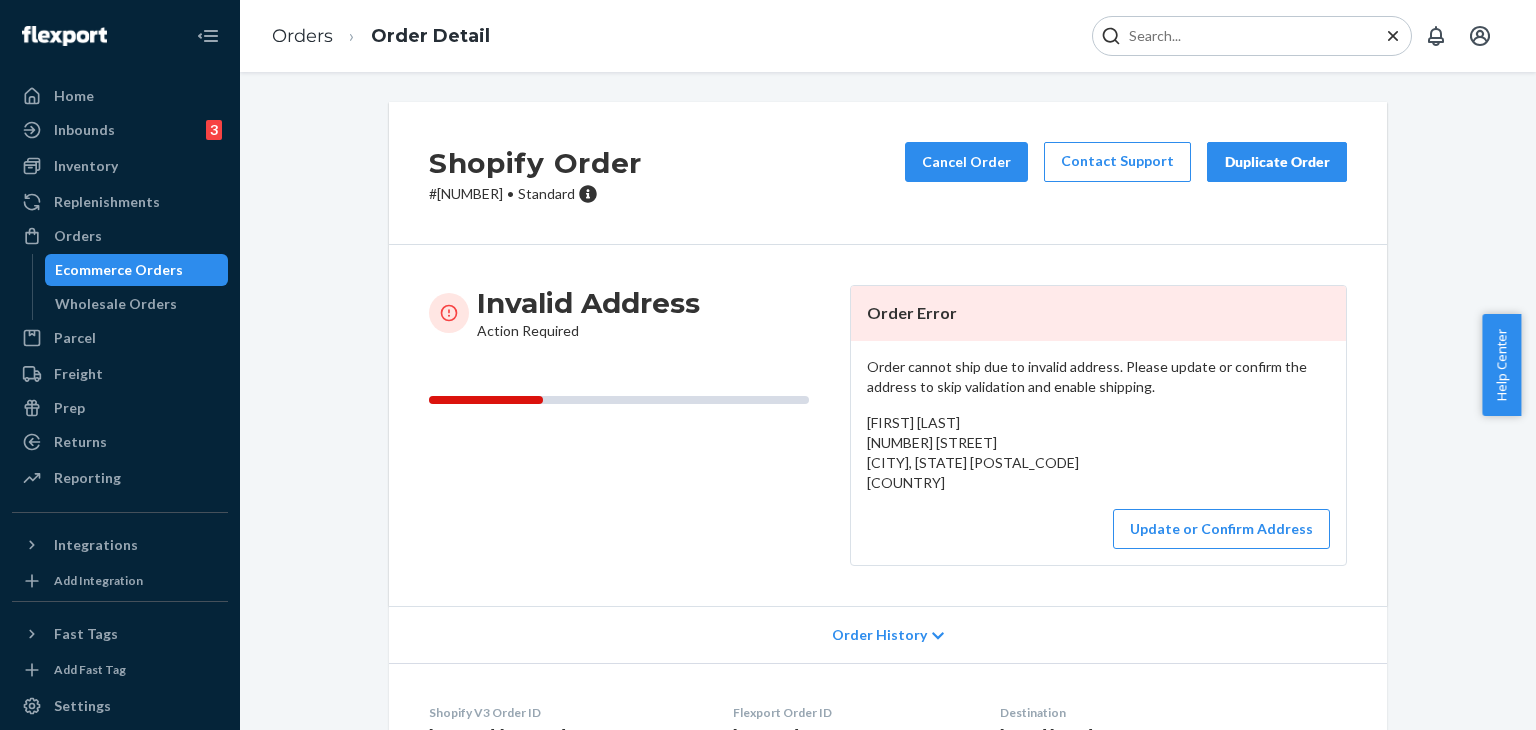 scroll, scrollTop: 0, scrollLeft: 0, axis: both 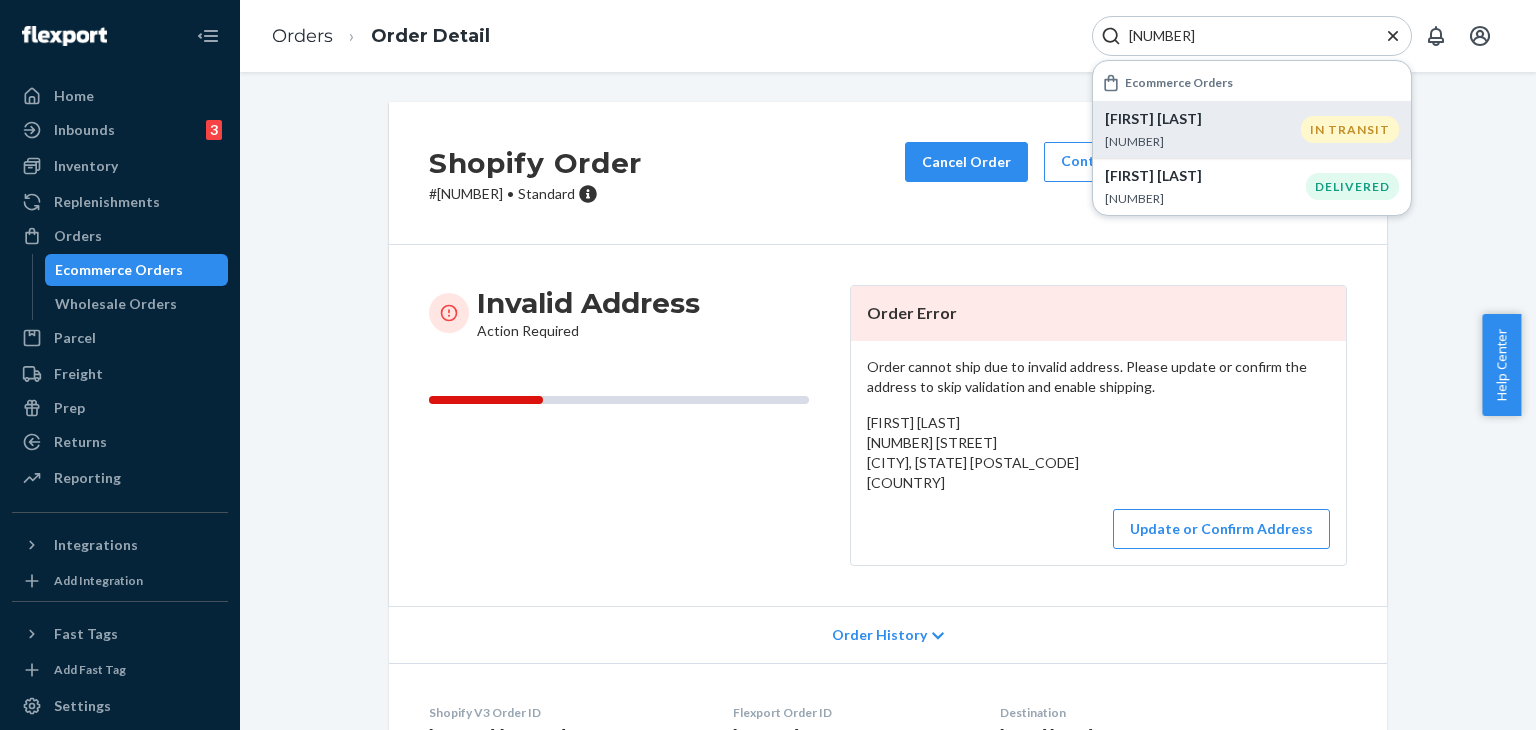 type on "[NUMBER]" 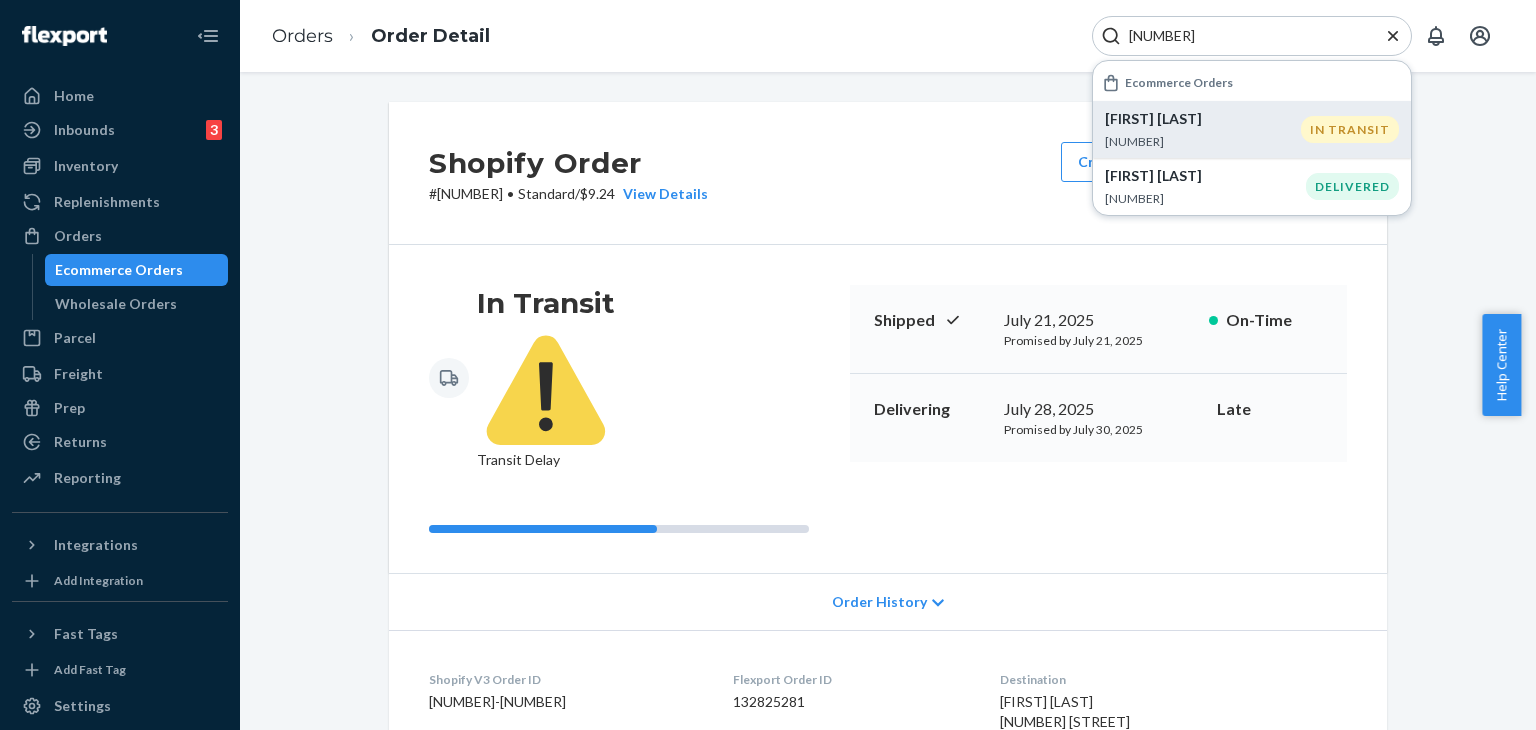click 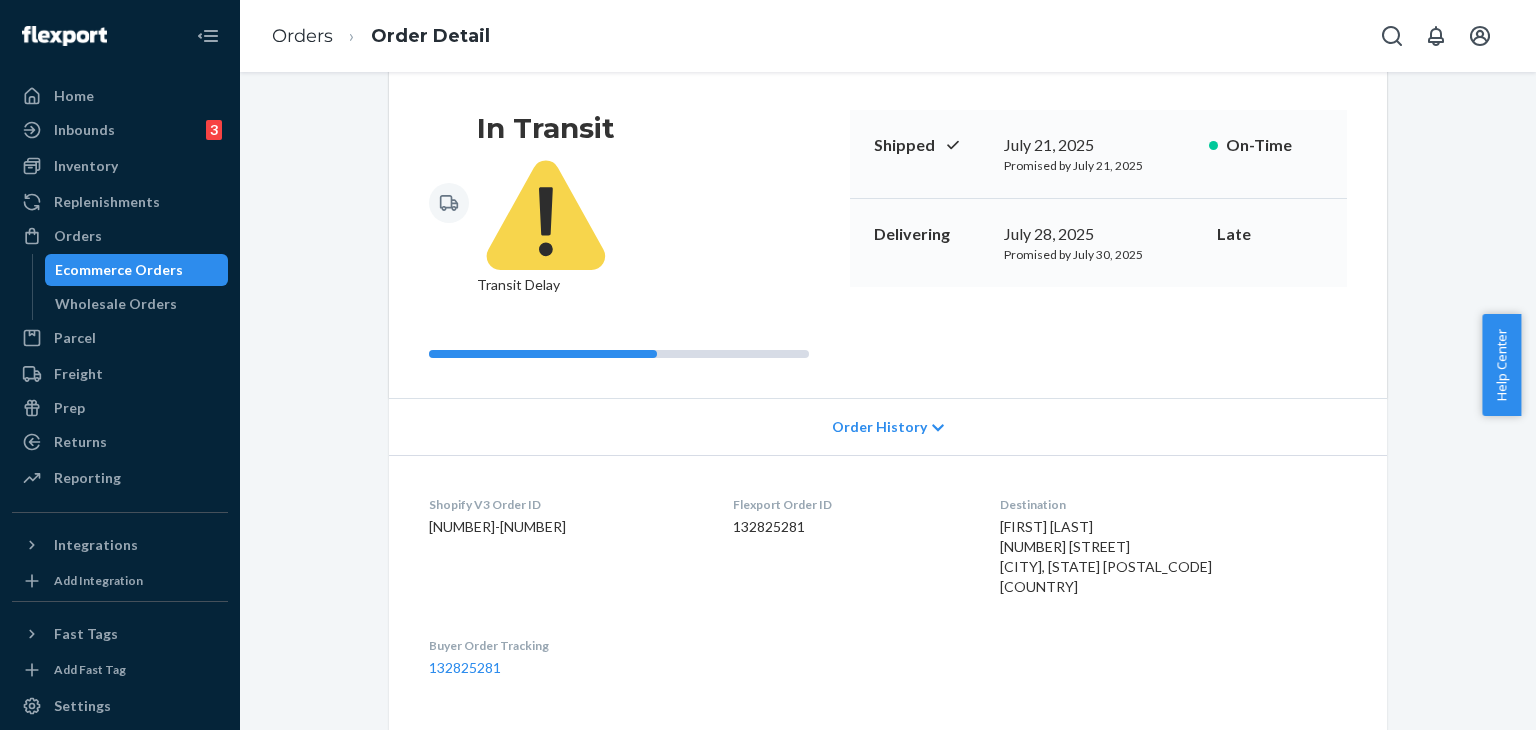 scroll, scrollTop: 300, scrollLeft: 0, axis: vertical 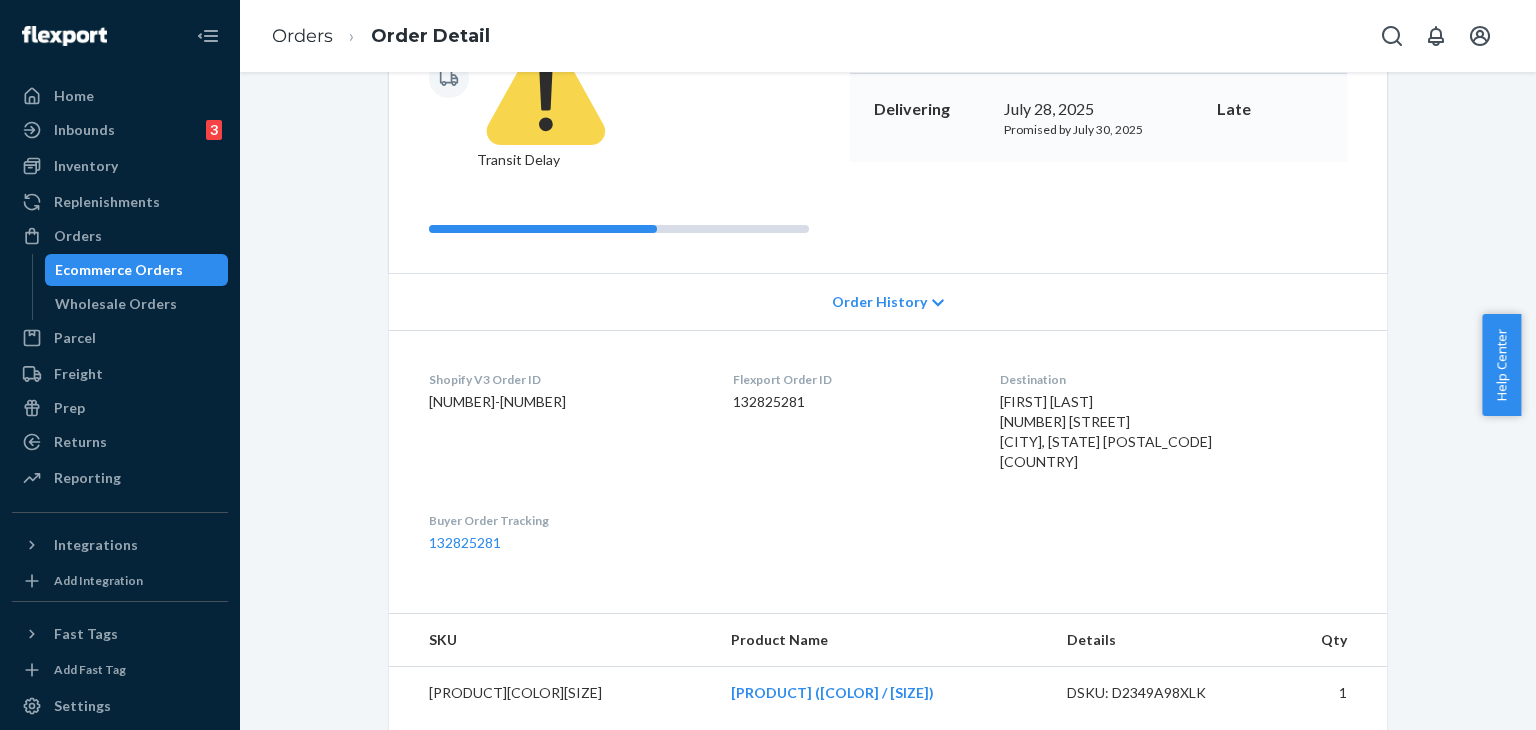 click on "Order History" at bounding box center [879, 302] 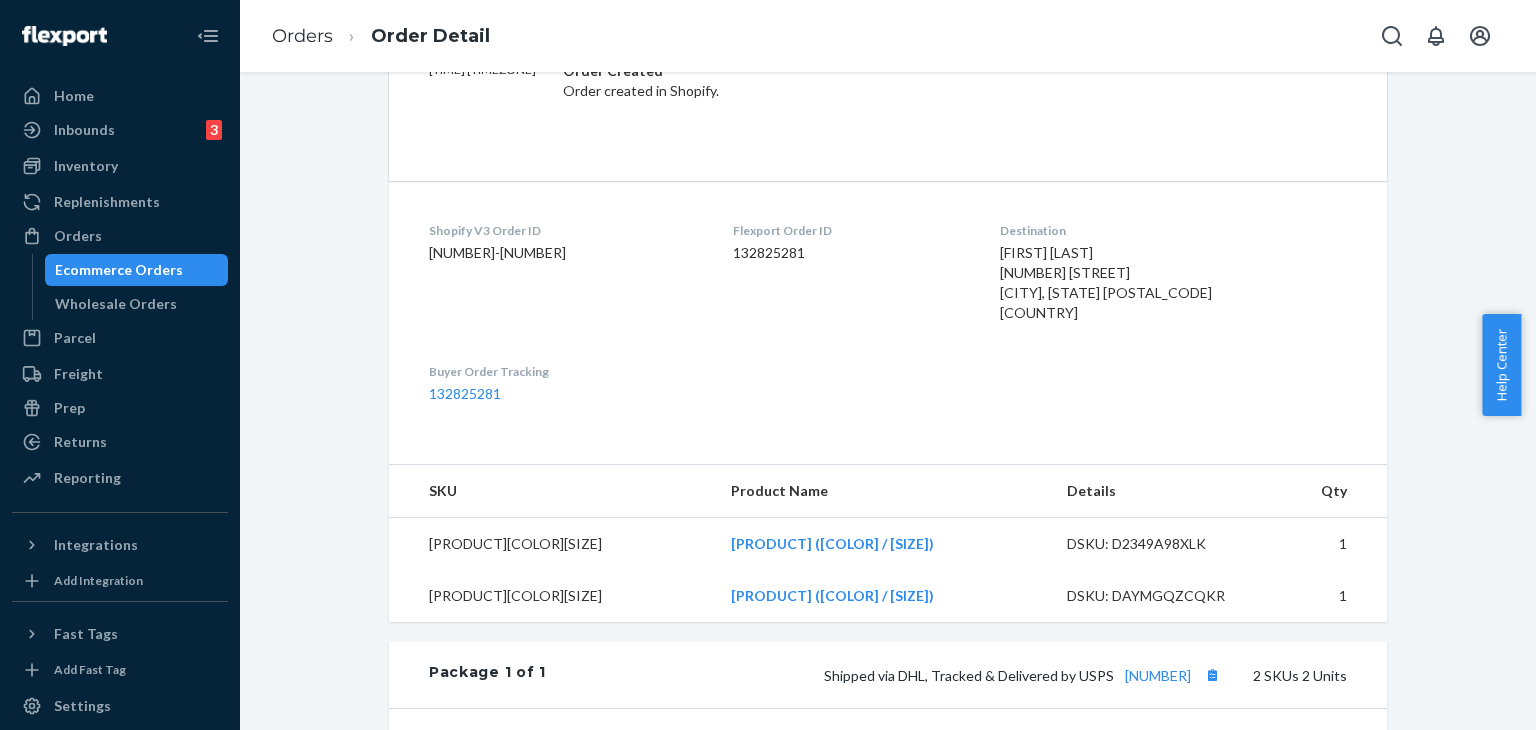 scroll, scrollTop: 1542, scrollLeft: 0, axis: vertical 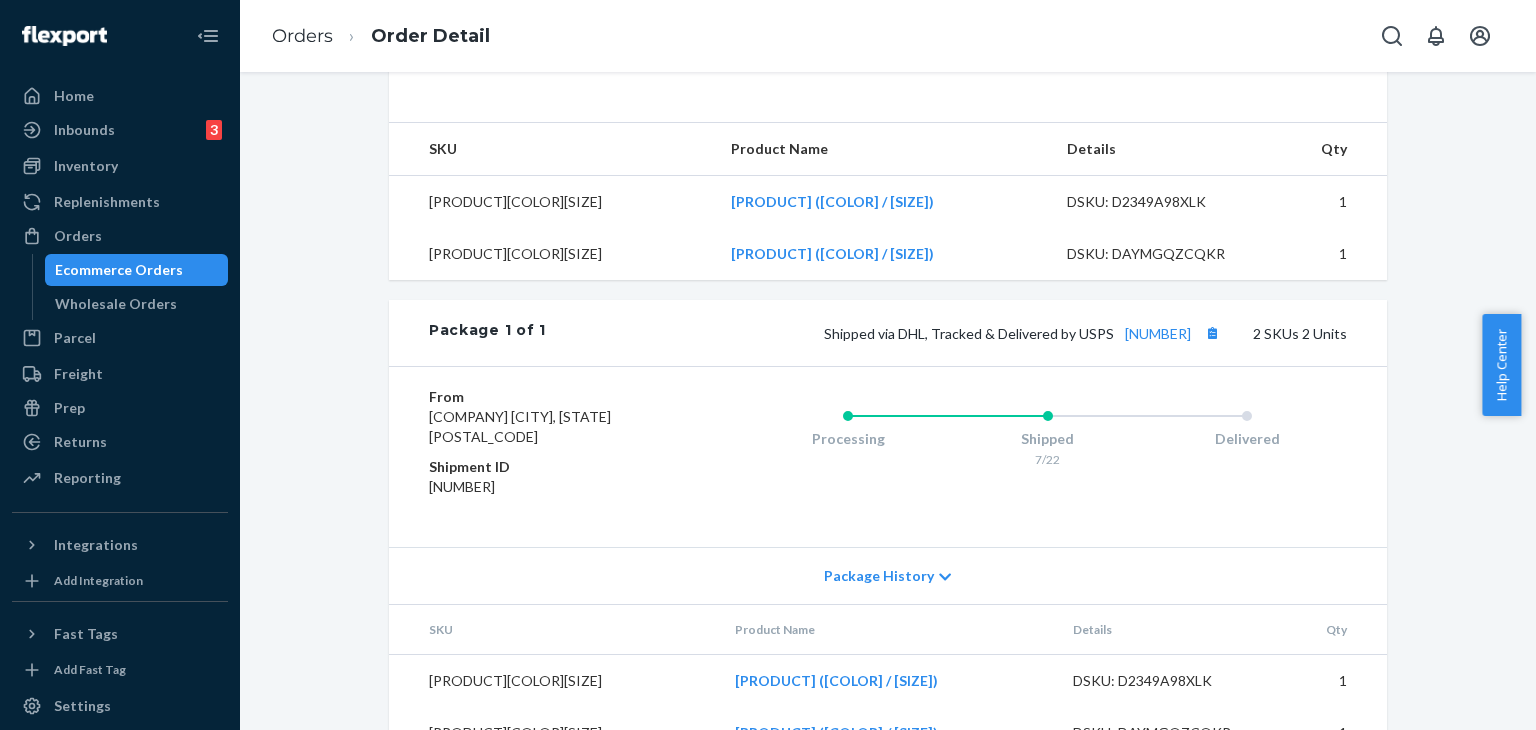 click on "Package History" at bounding box center (888, 575) 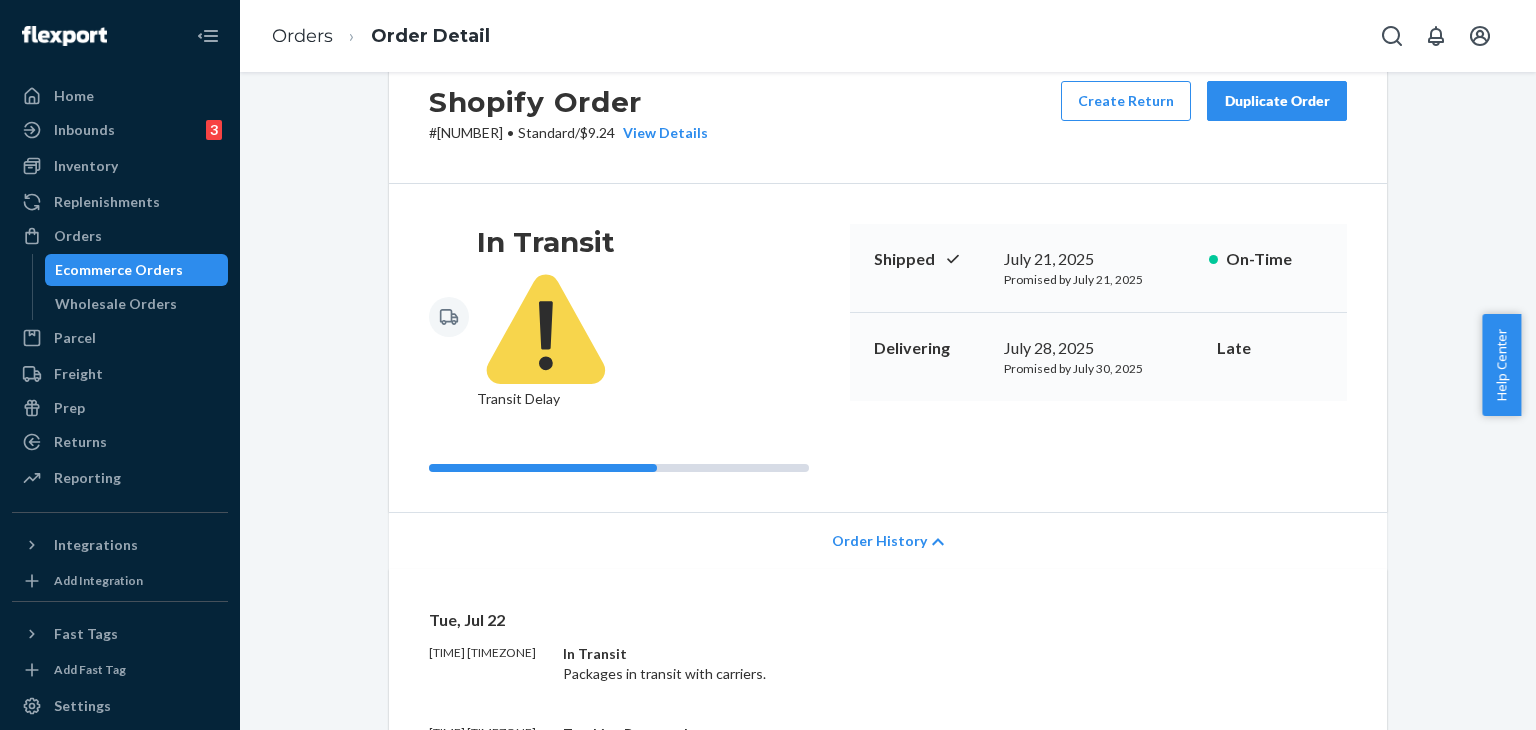 scroll, scrollTop: 0, scrollLeft: 0, axis: both 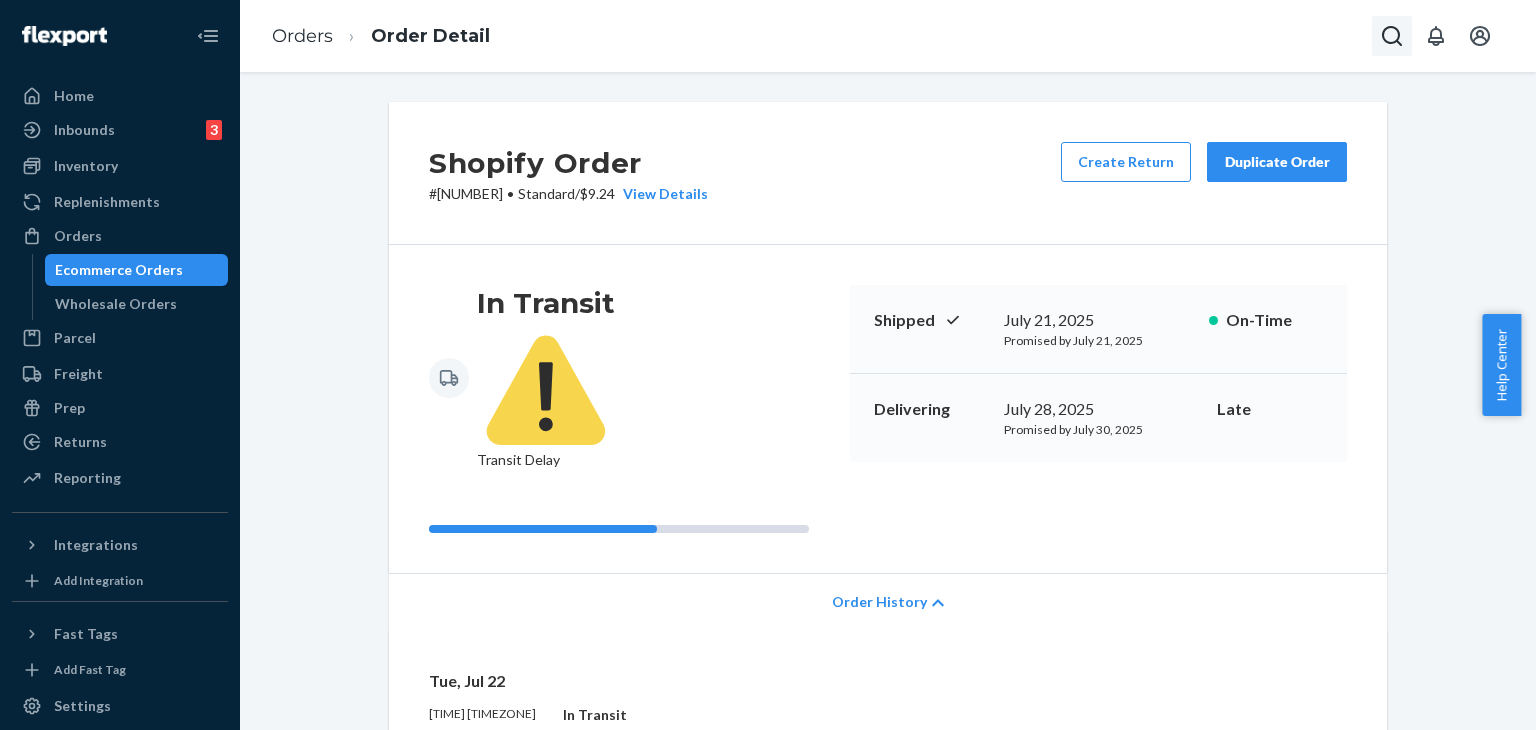 click at bounding box center [1392, 36] 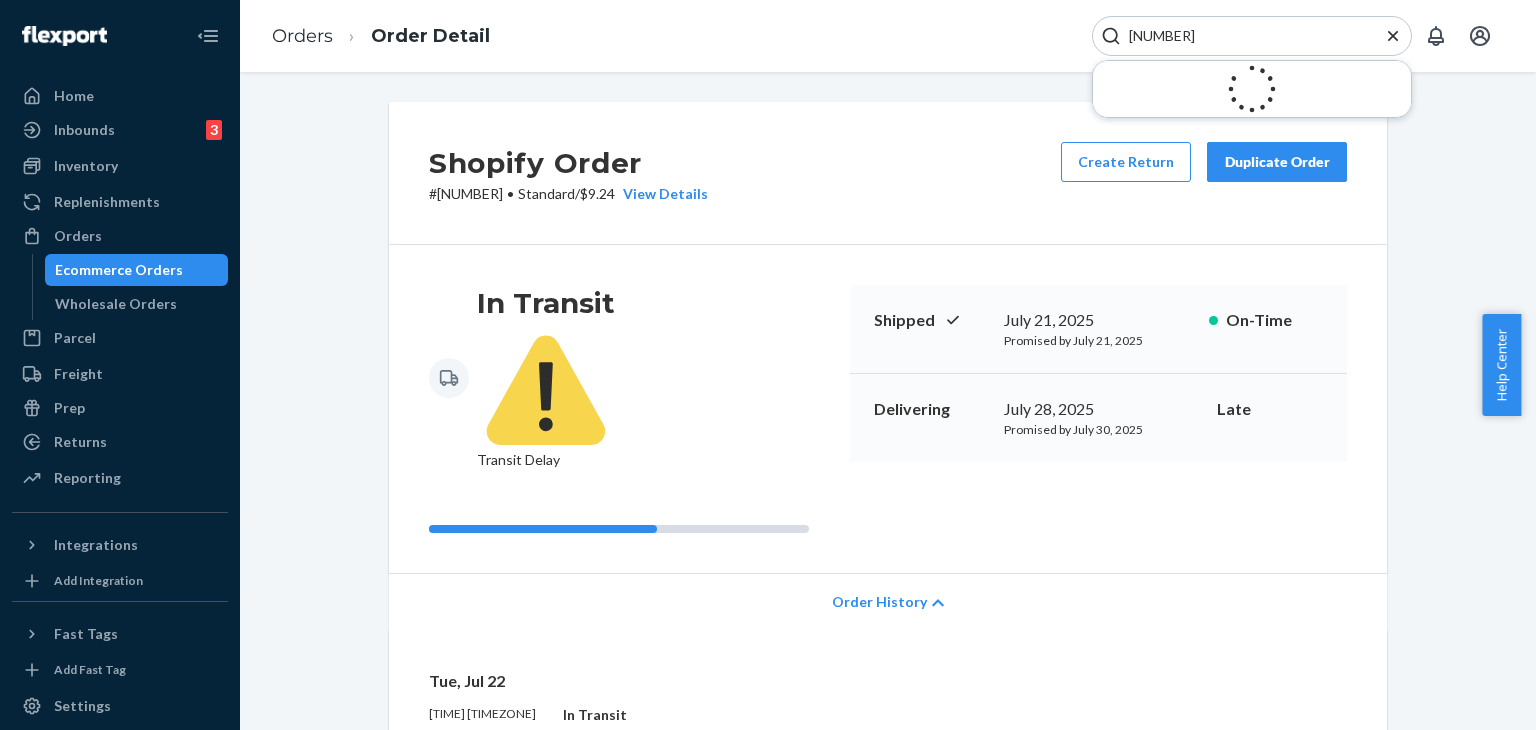 type on "#254386676" 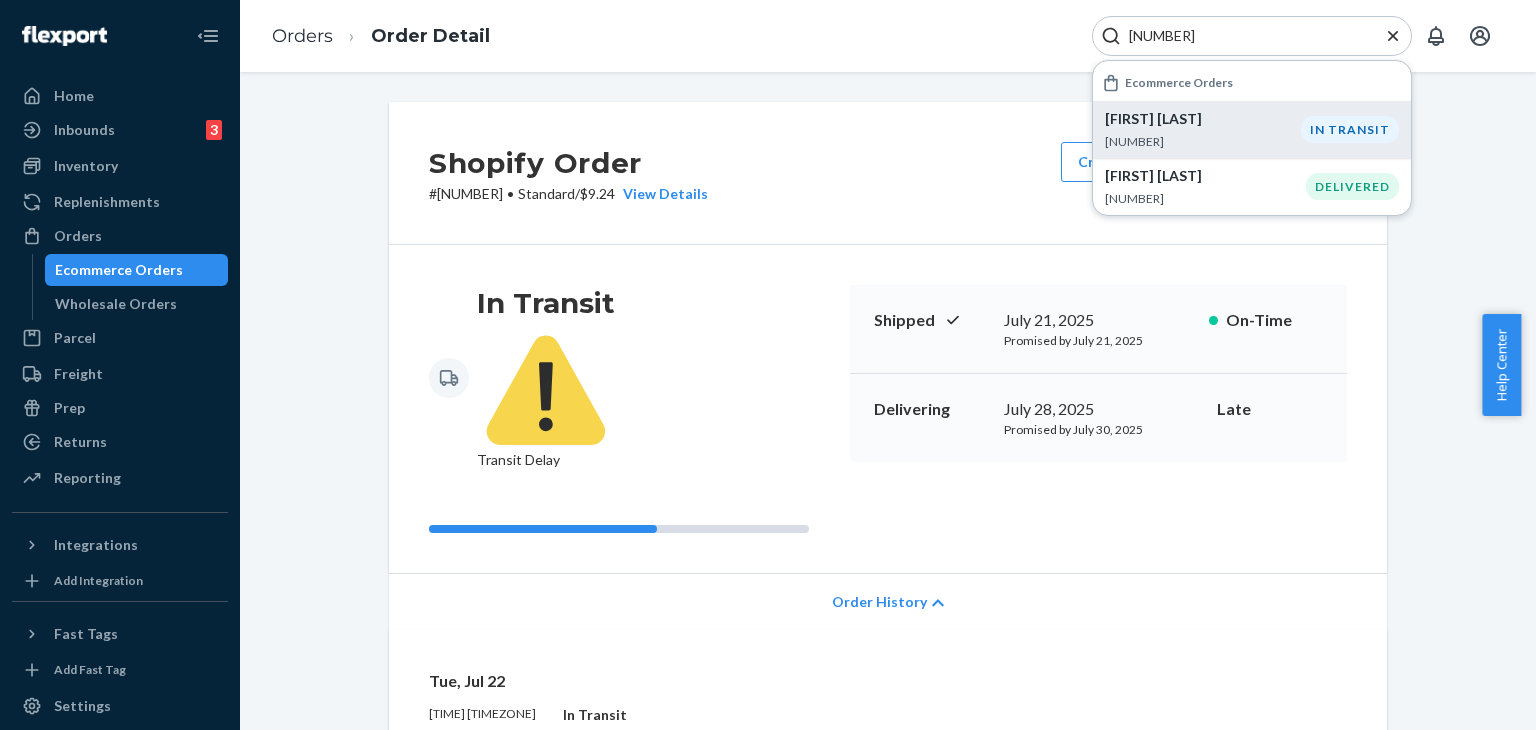 click on "#254386676DELIVERRSPLIT7098728218668" at bounding box center (1203, 141) 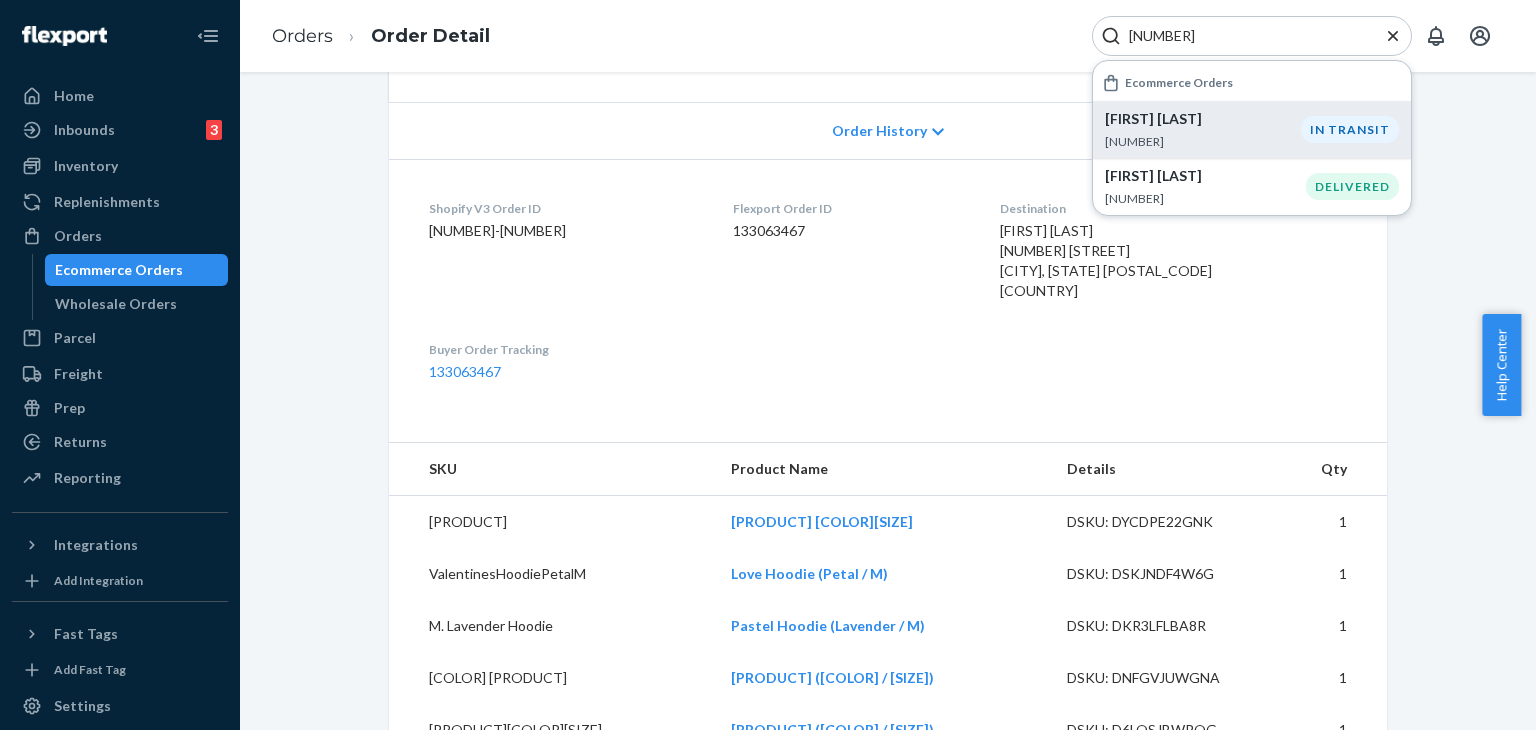 scroll, scrollTop: 900, scrollLeft: 0, axis: vertical 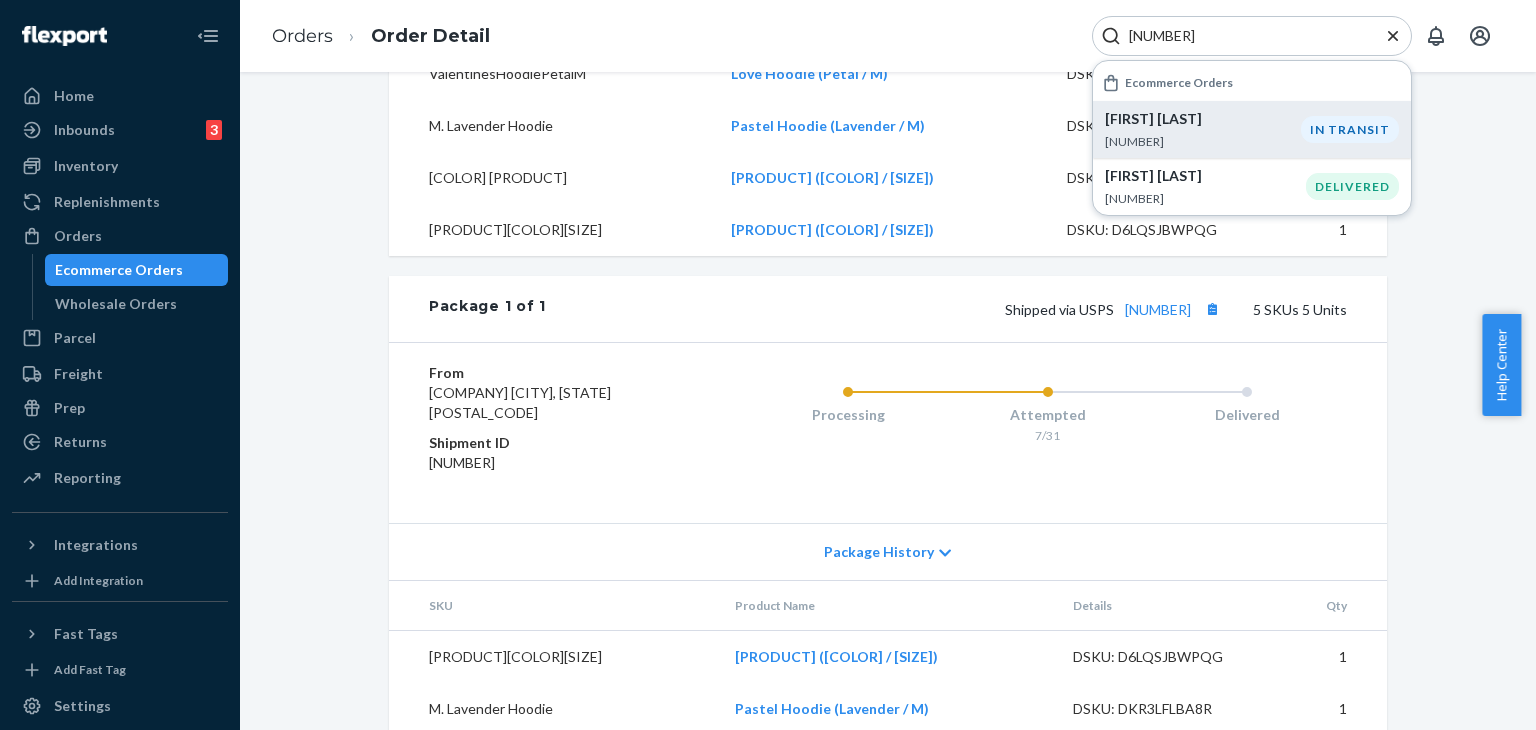 click on "Package History" at bounding box center [888, 551] 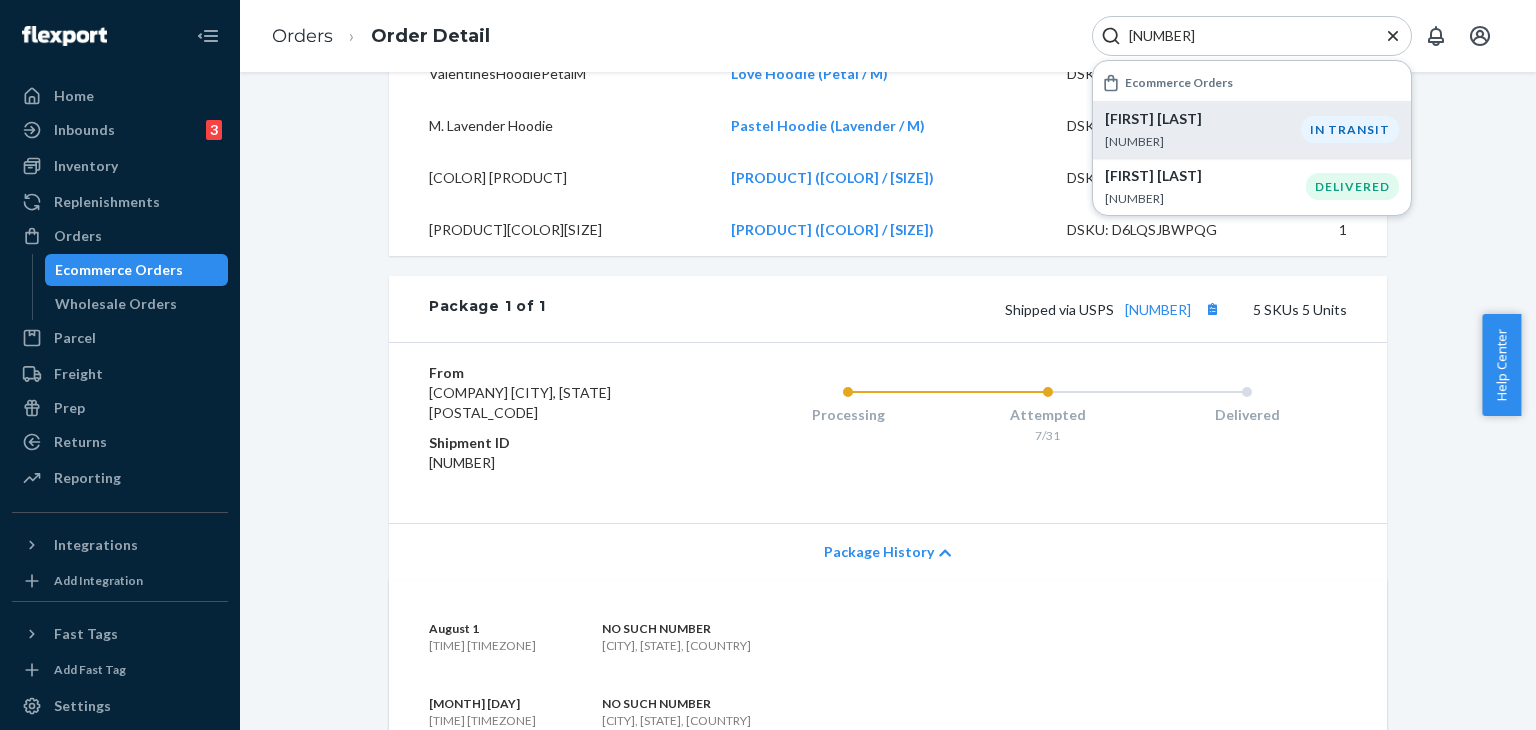 scroll, scrollTop: 1300, scrollLeft: 0, axis: vertical 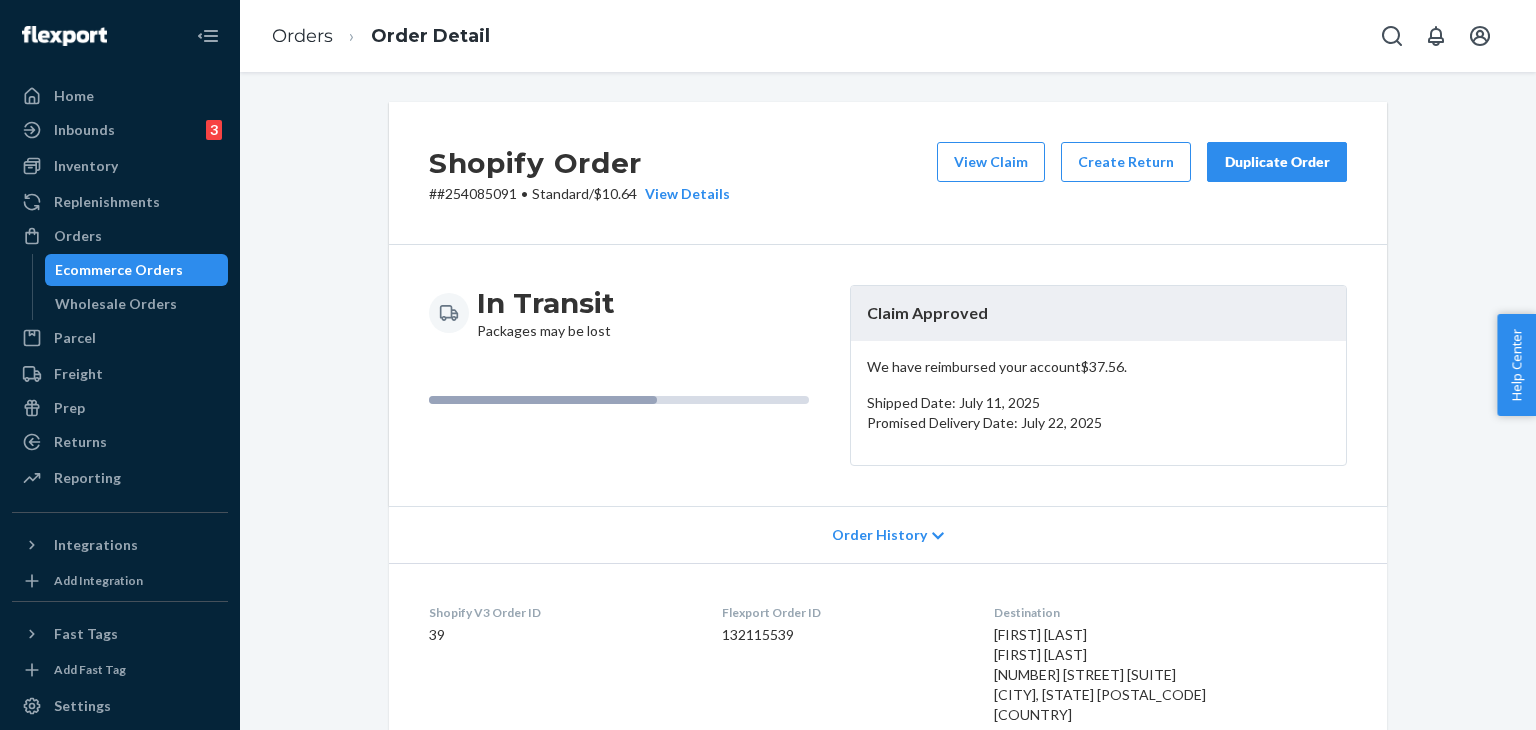 click on "Duplicate Order" at bounding box center (1277, 162) 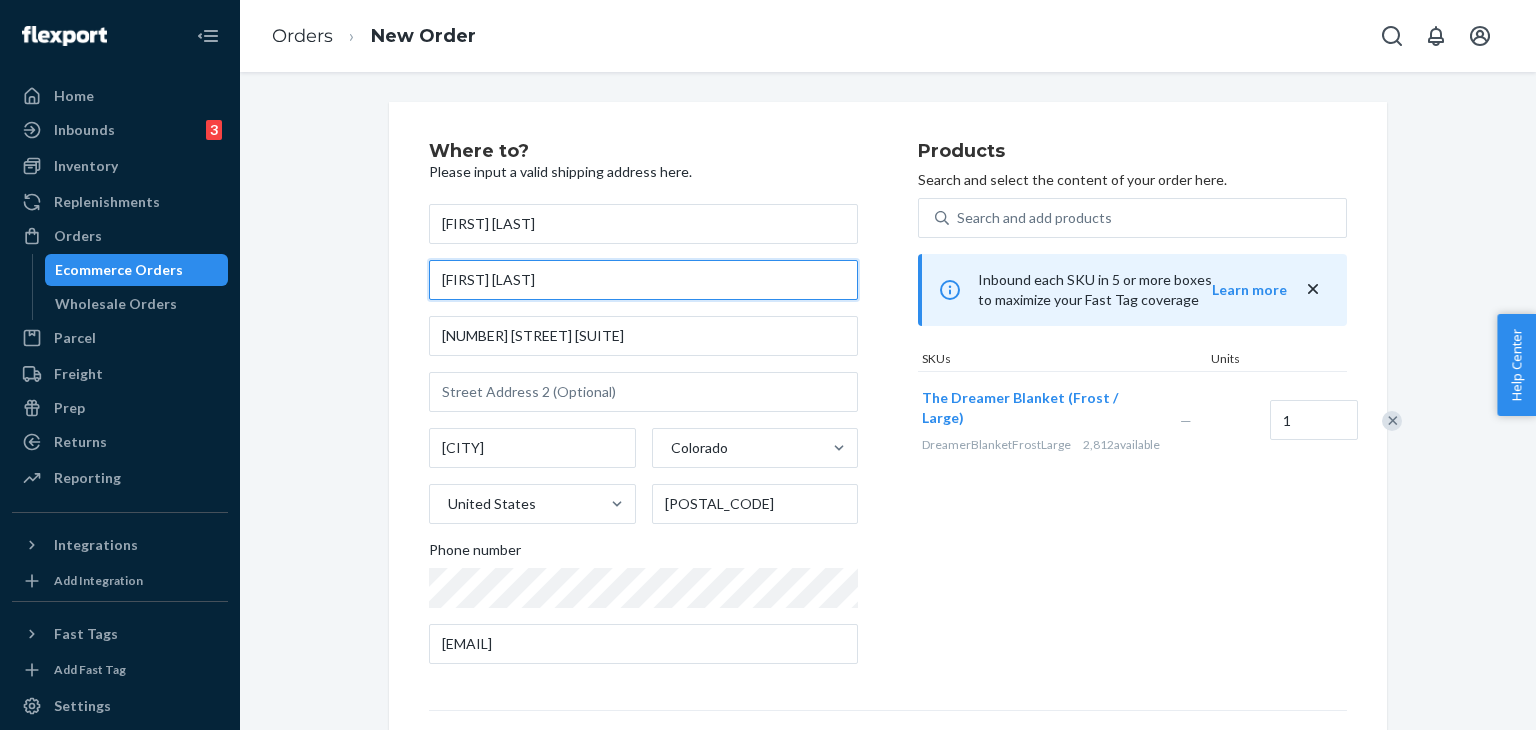 click on "[FIRST] [LAST]" at bounding box center (643, 280) 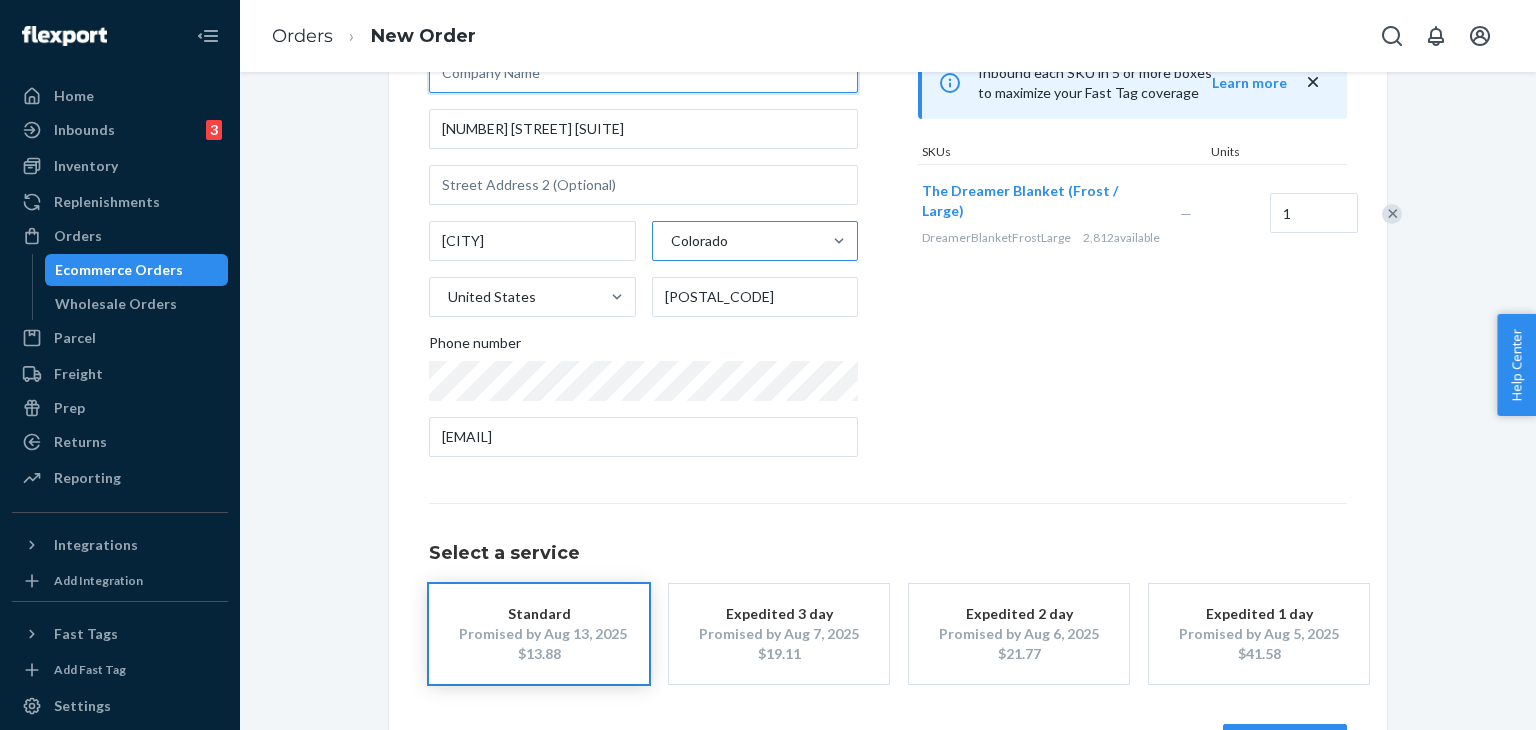 scroll, scrollTop: 0, scrollLeft: 0, axis: both 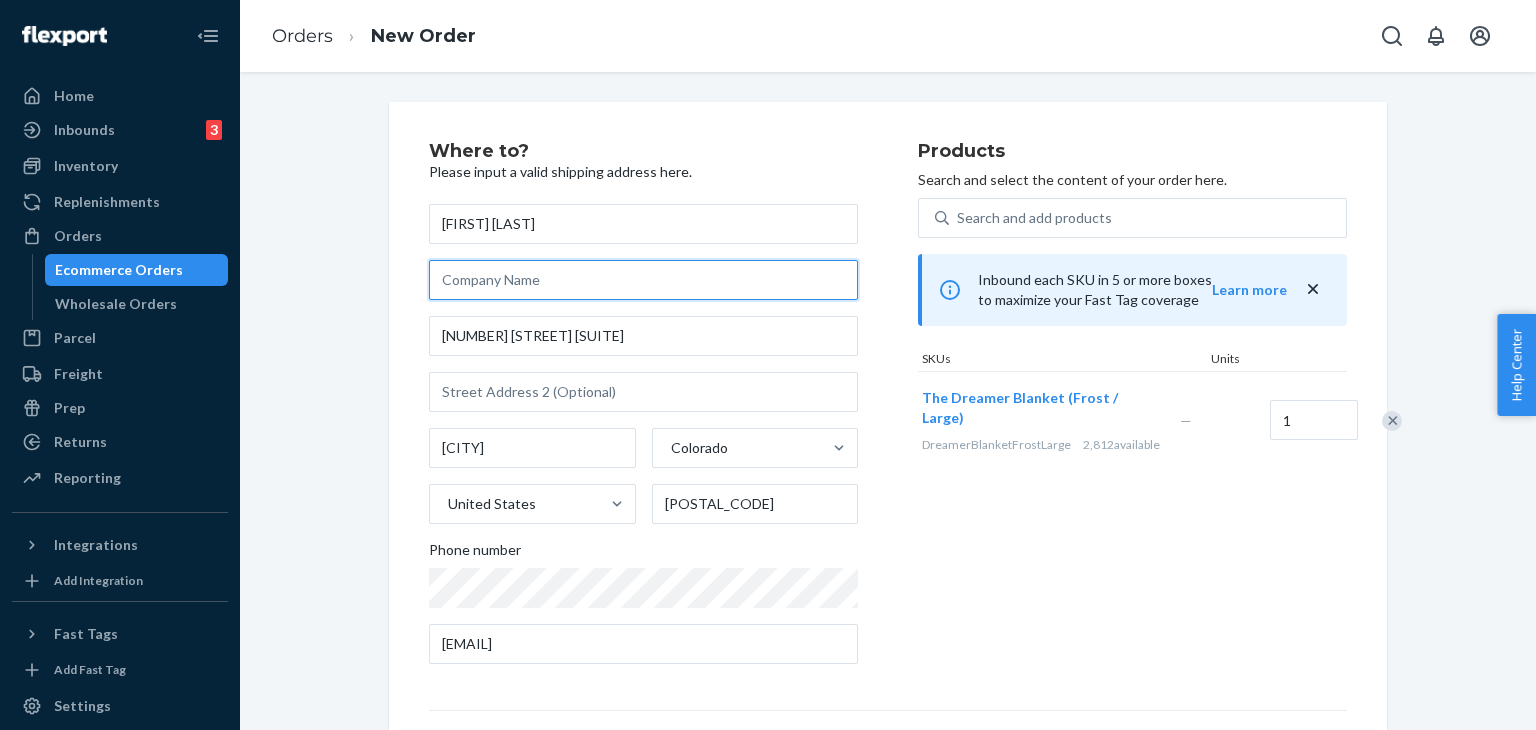 type 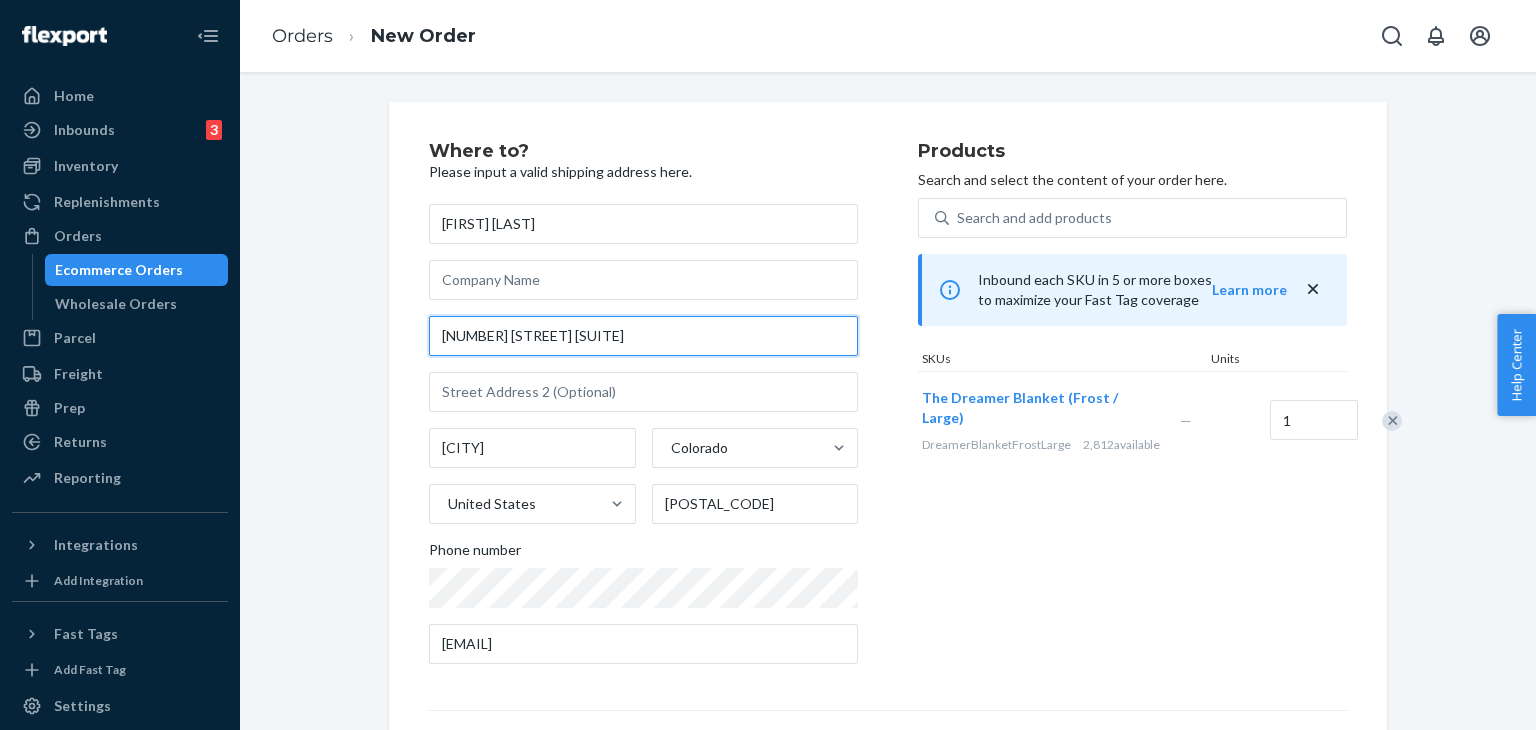 click on "[NUMBER] [STREET] [SUITE]" at bounding box center (643, 336) 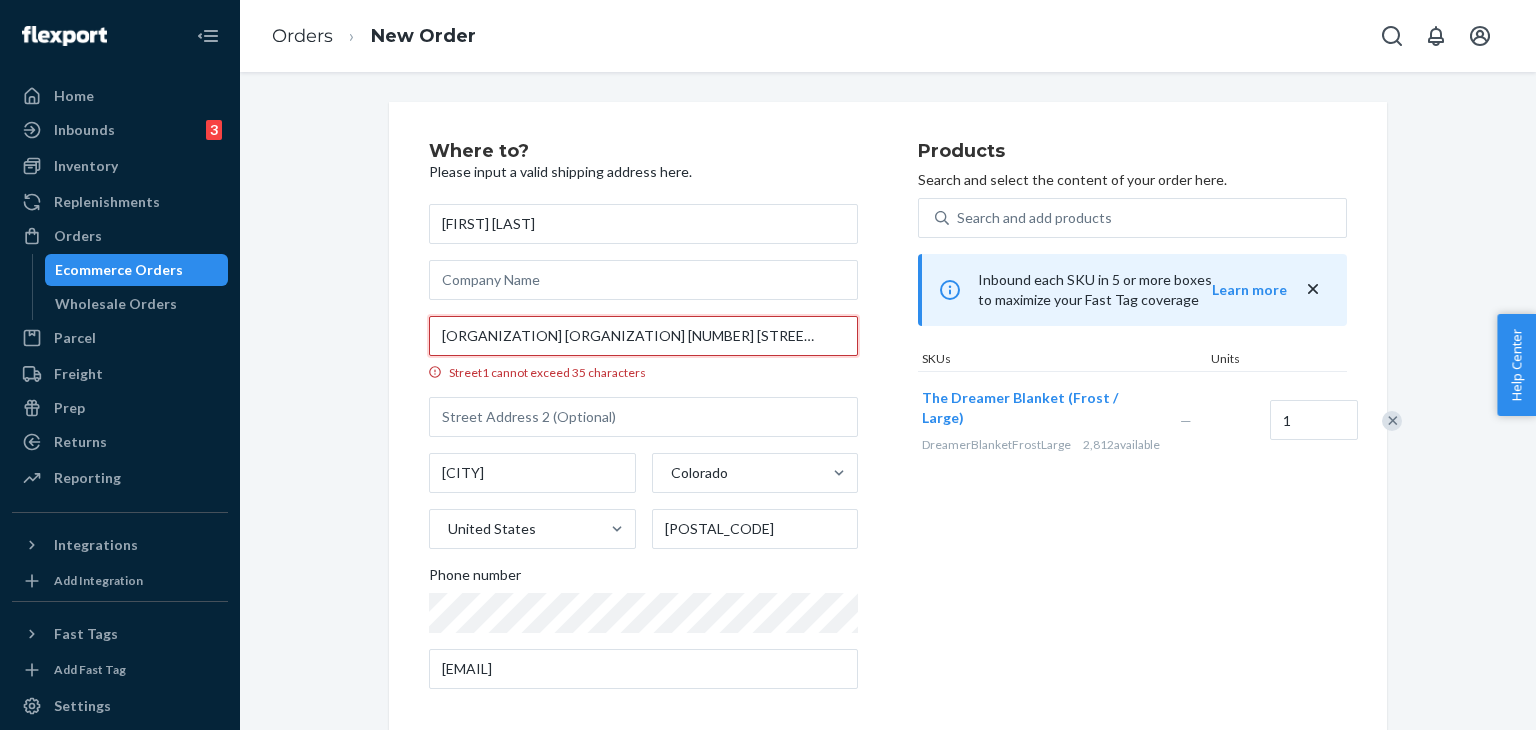 scroll, scrollTop: 0, scrollLeft: 113, axis: horizontal 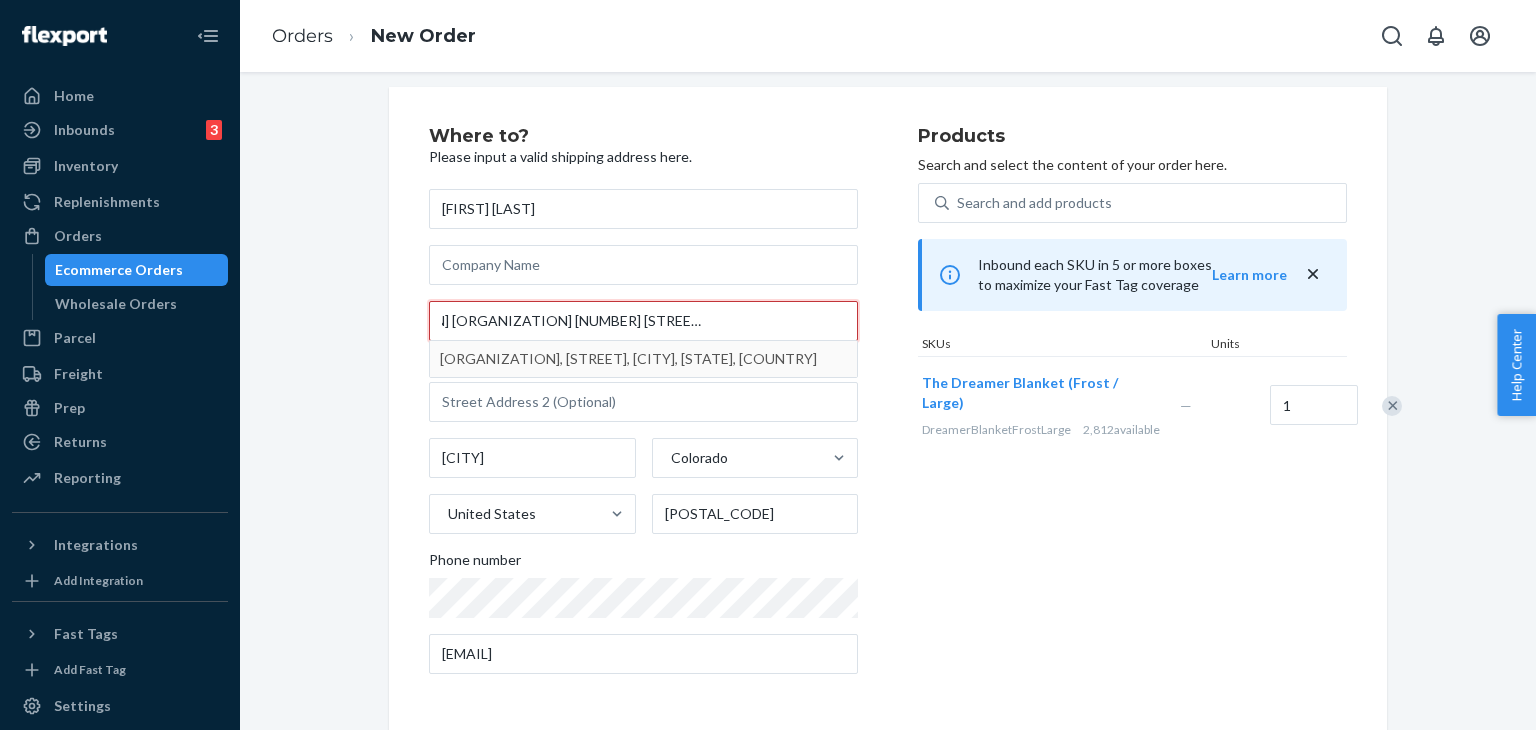 click on "[ORGANIZATION] [ORGANIZATION] [NUMBER] [STREET] [CITY] [STATE] [POSTAL_CODE]" at bounding box center [643, 321] 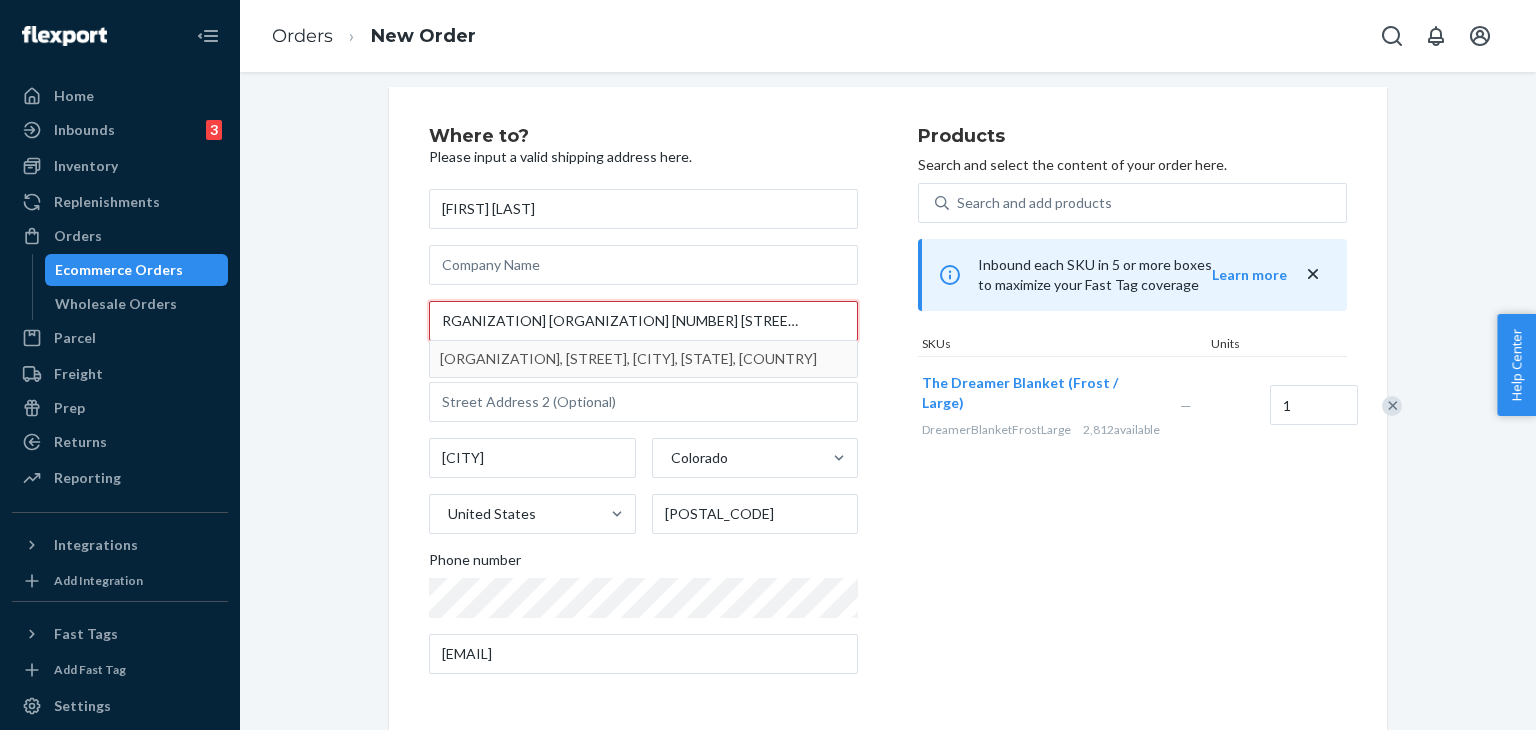 scroll, scrollTop: 0, scrollLeft: 0, axis: both 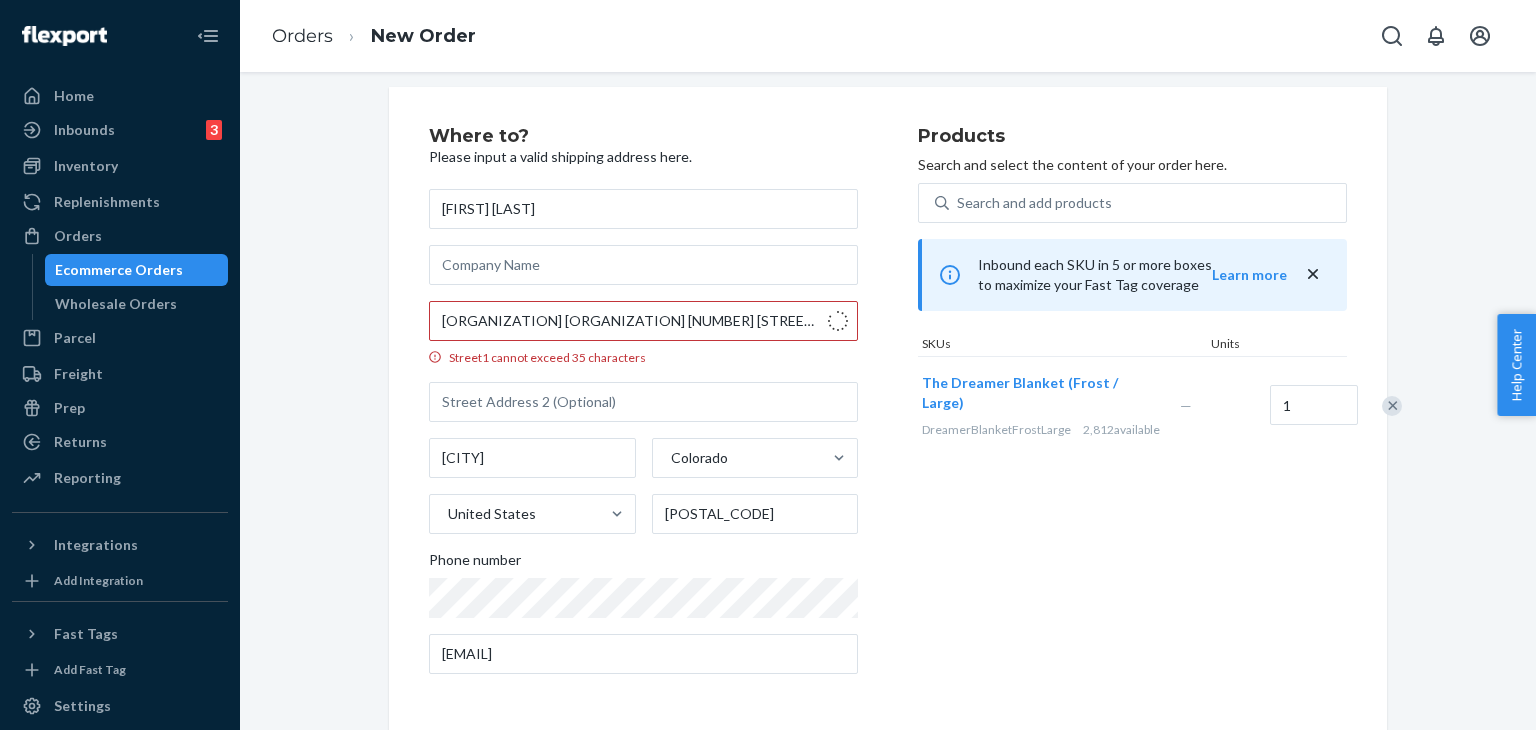 type on "[NUMBER] [STREET]" 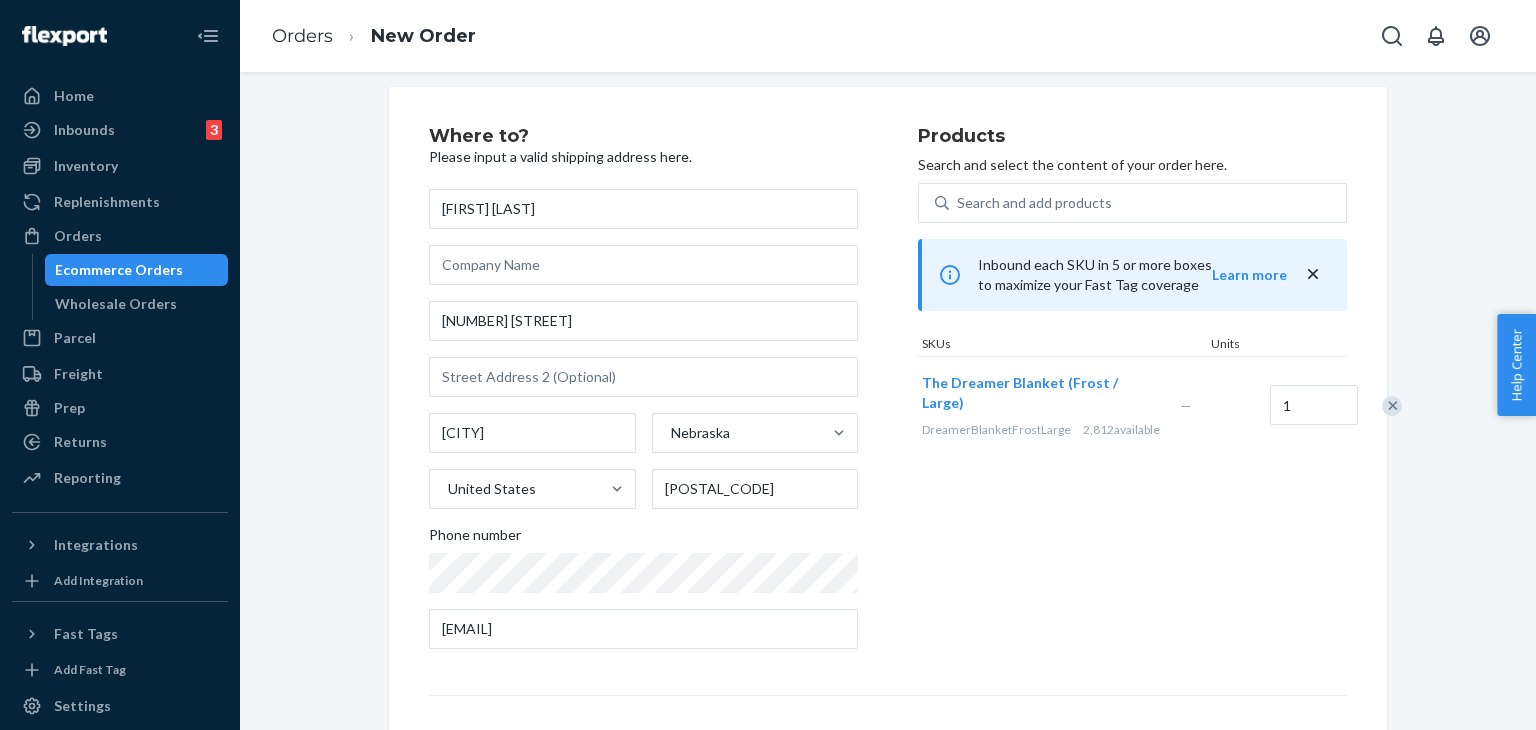 scroll, scrollTop: 260, scrollLeft: 0, axis: vertical 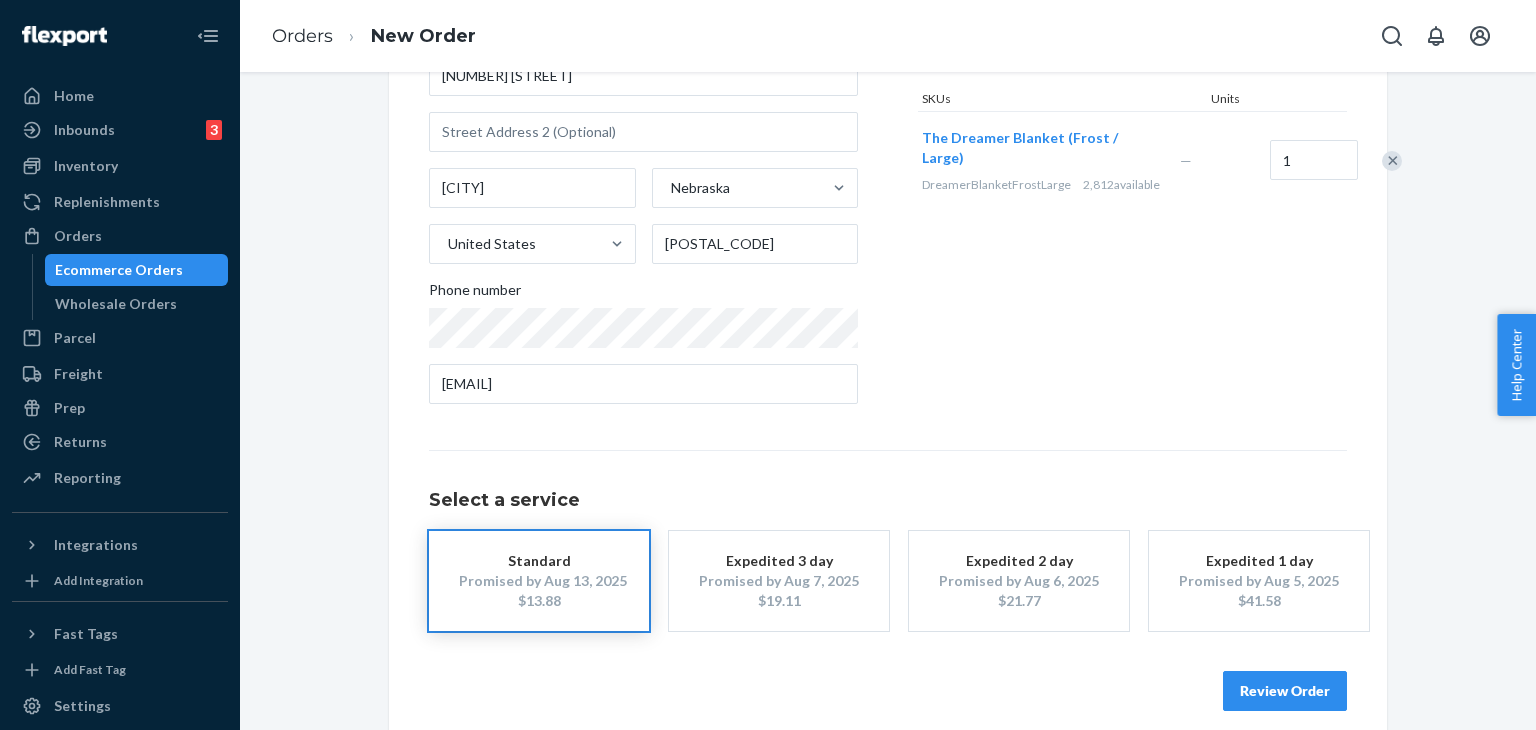 click on "Review Order" at bounding box center (1285, 691) 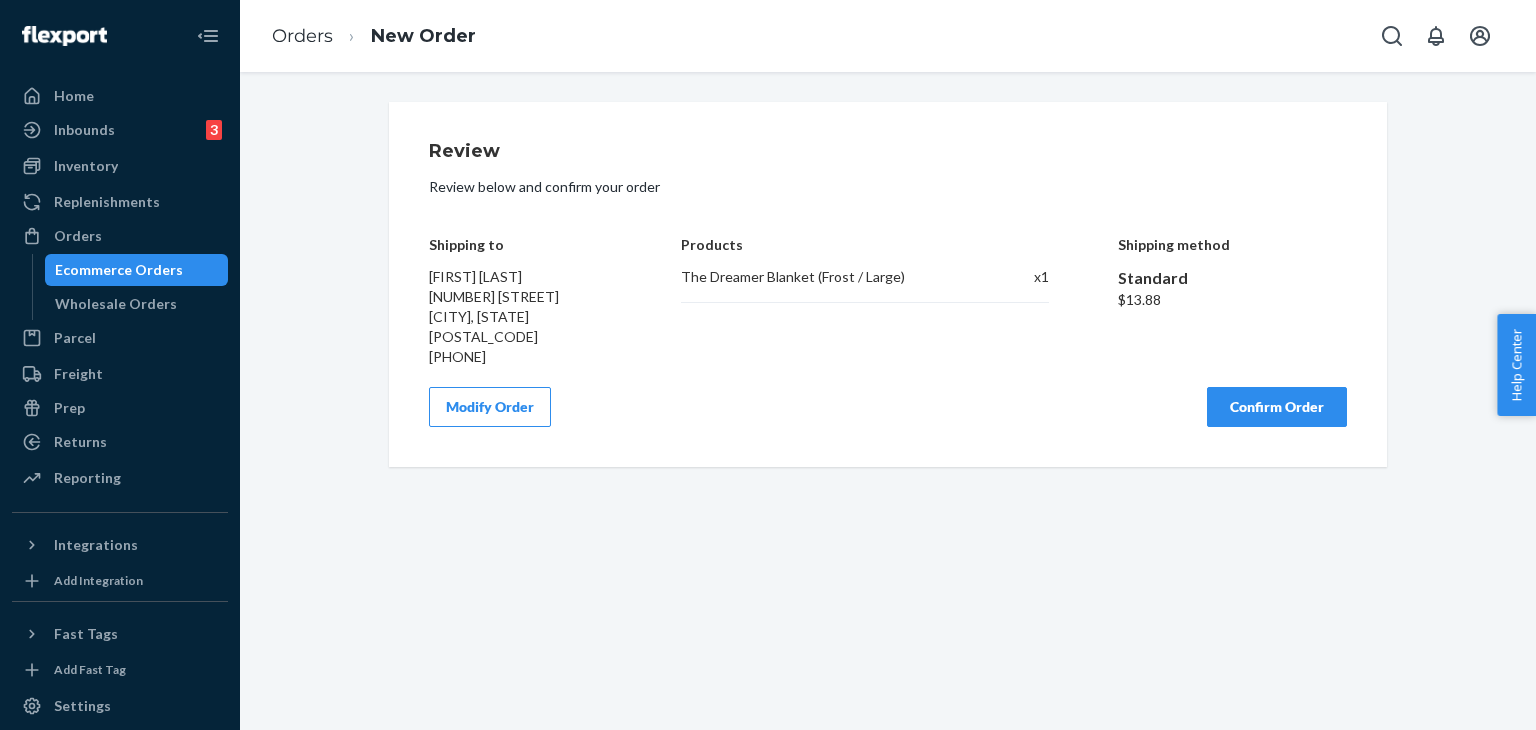 scroll, scrollTop: 0, scrollLeft: 0, axis: both 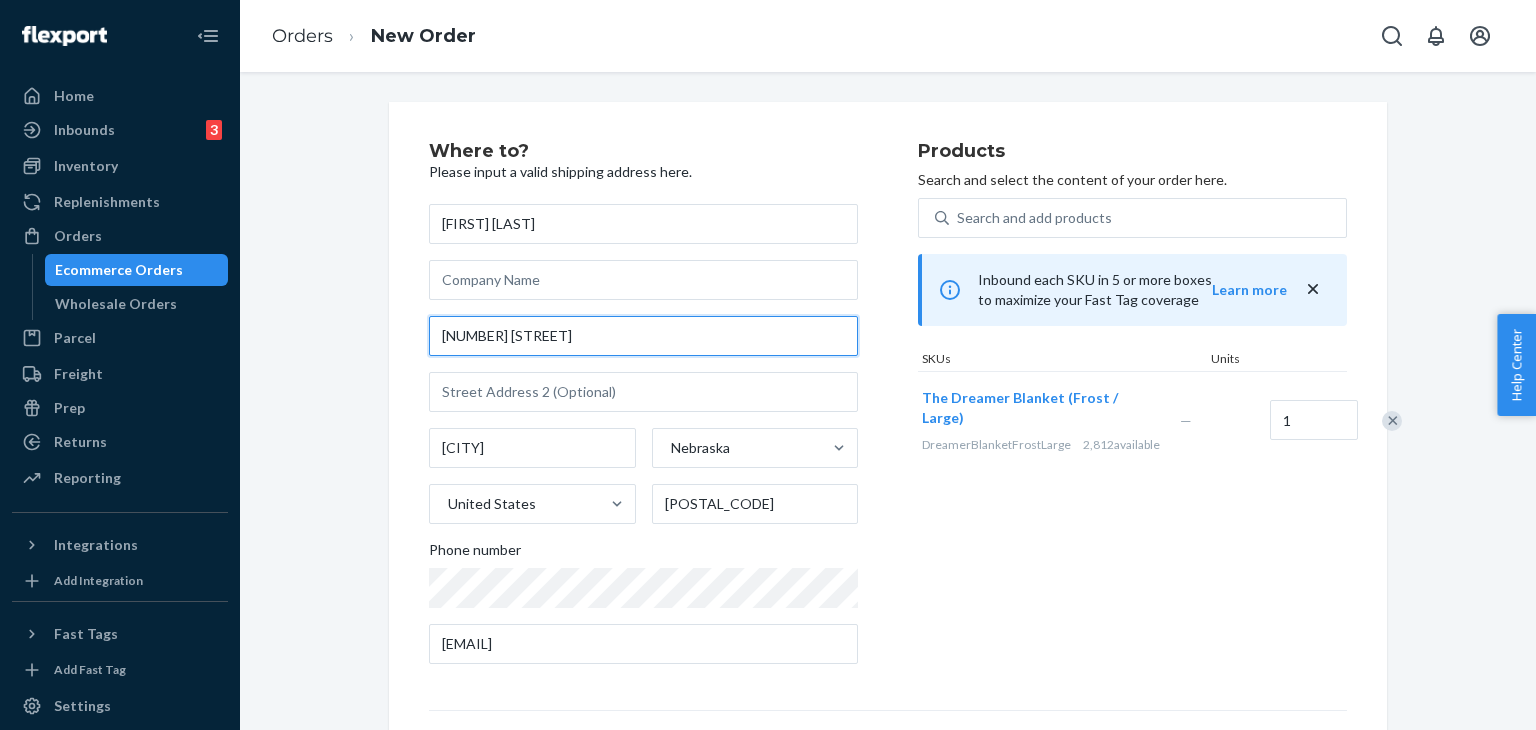 click on "[NUMBER] [STREET]" at bounding box center (643, 336) 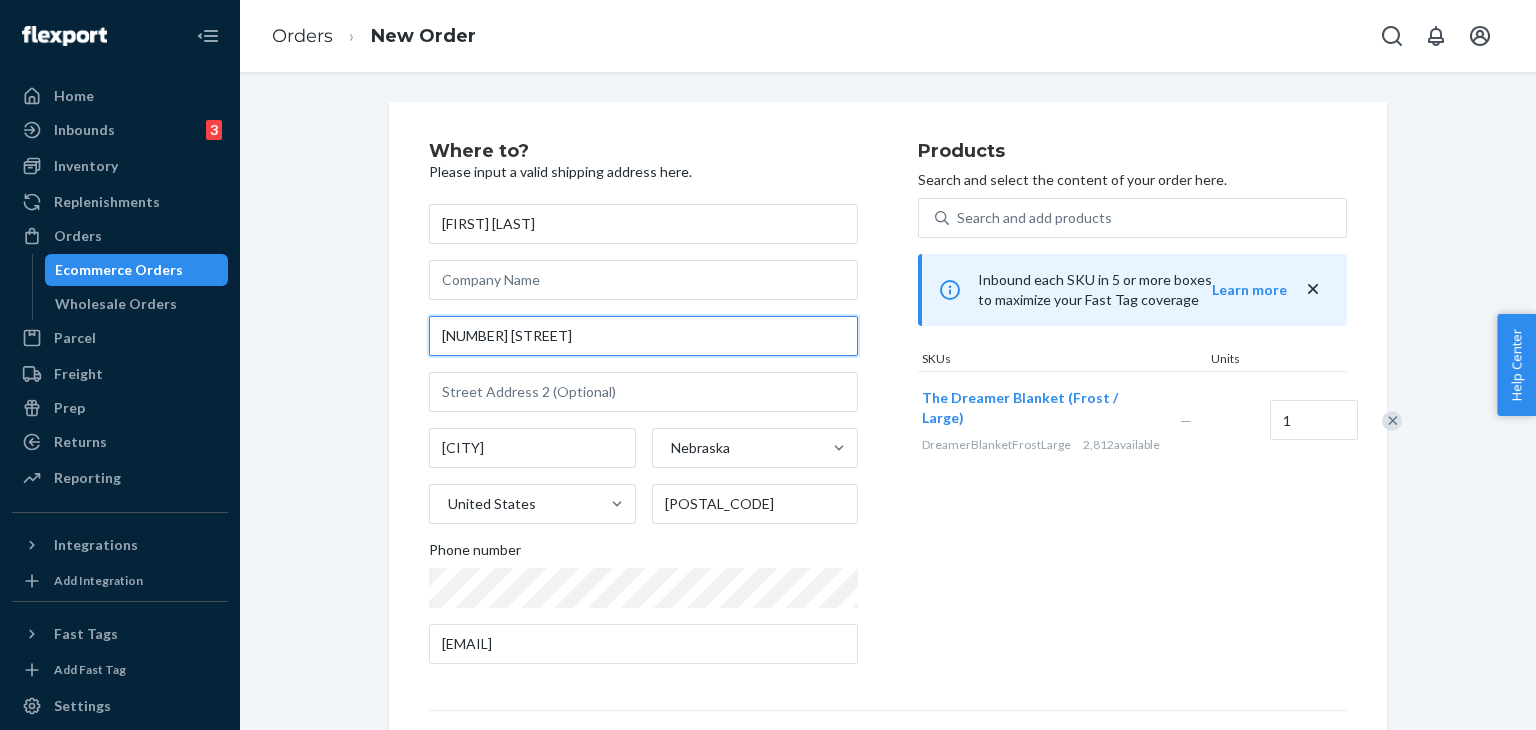 click on "[NUMBER] [STREET]" at bounding box center [643, 336] 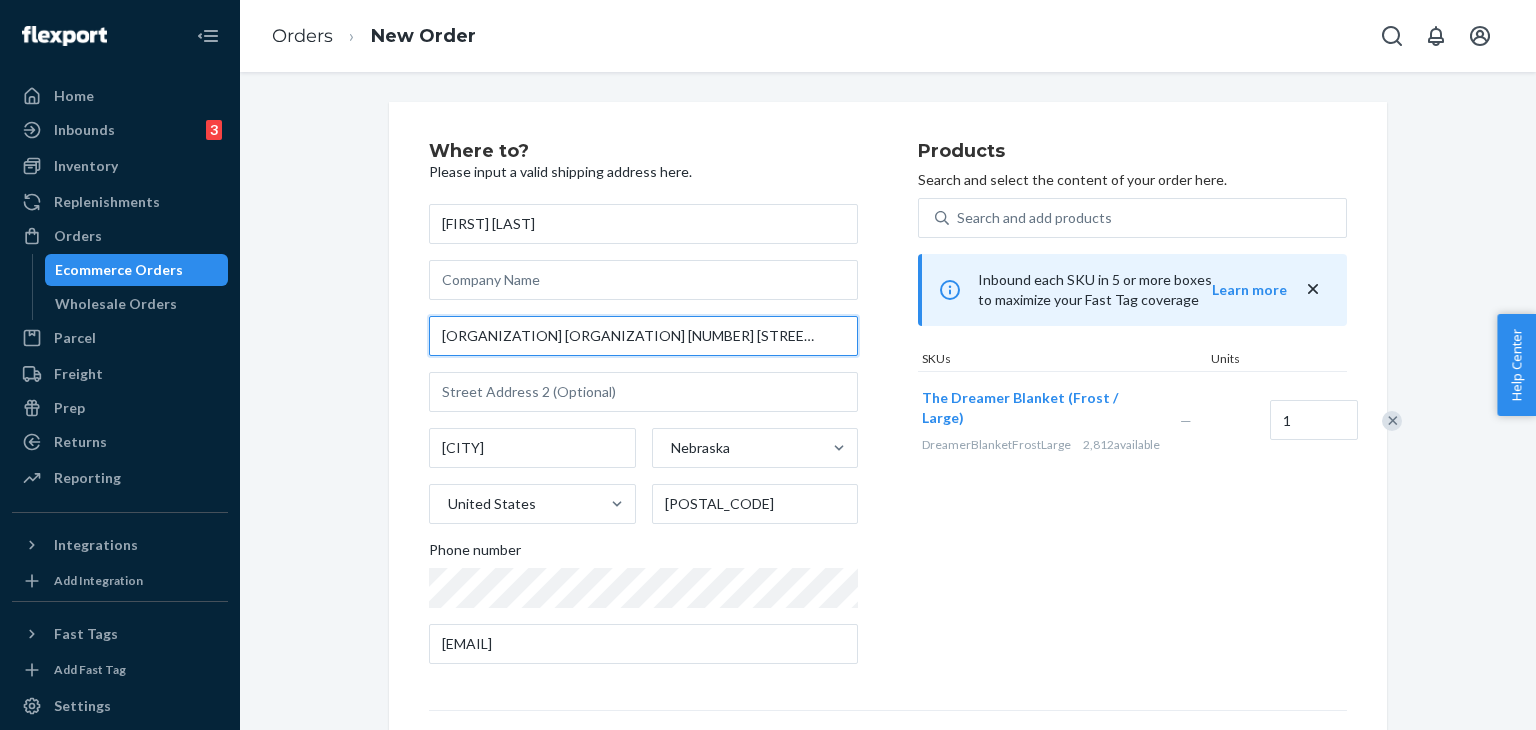 scroll, scrollTop: 0, scrollLeft: 113, axis: horizontal 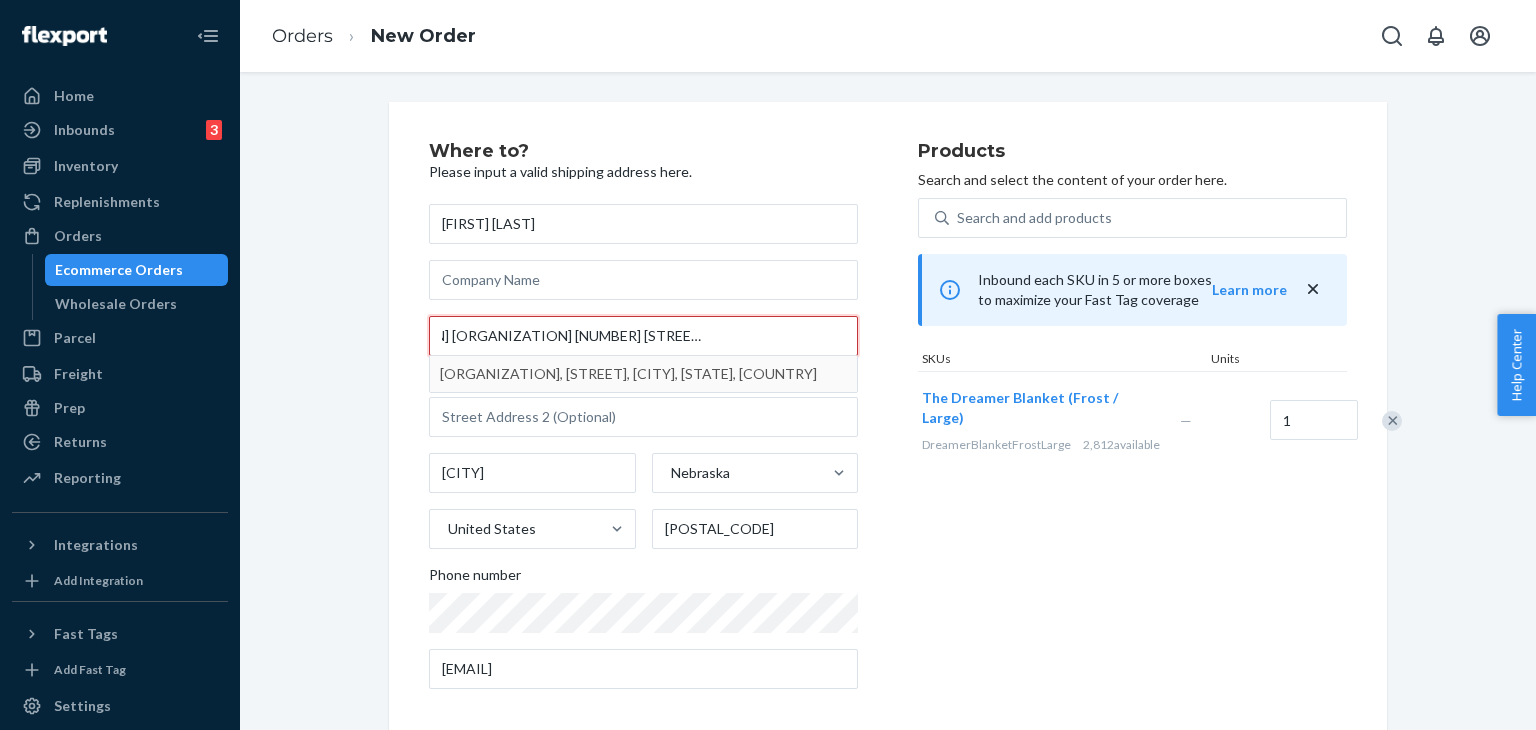 click on "[ORGANIZATION] [ORGANIZATION] [NUMBER] [STREET] [CITY] [STATE] [POSTAL_CODE]" at bounding box center [643, 336] 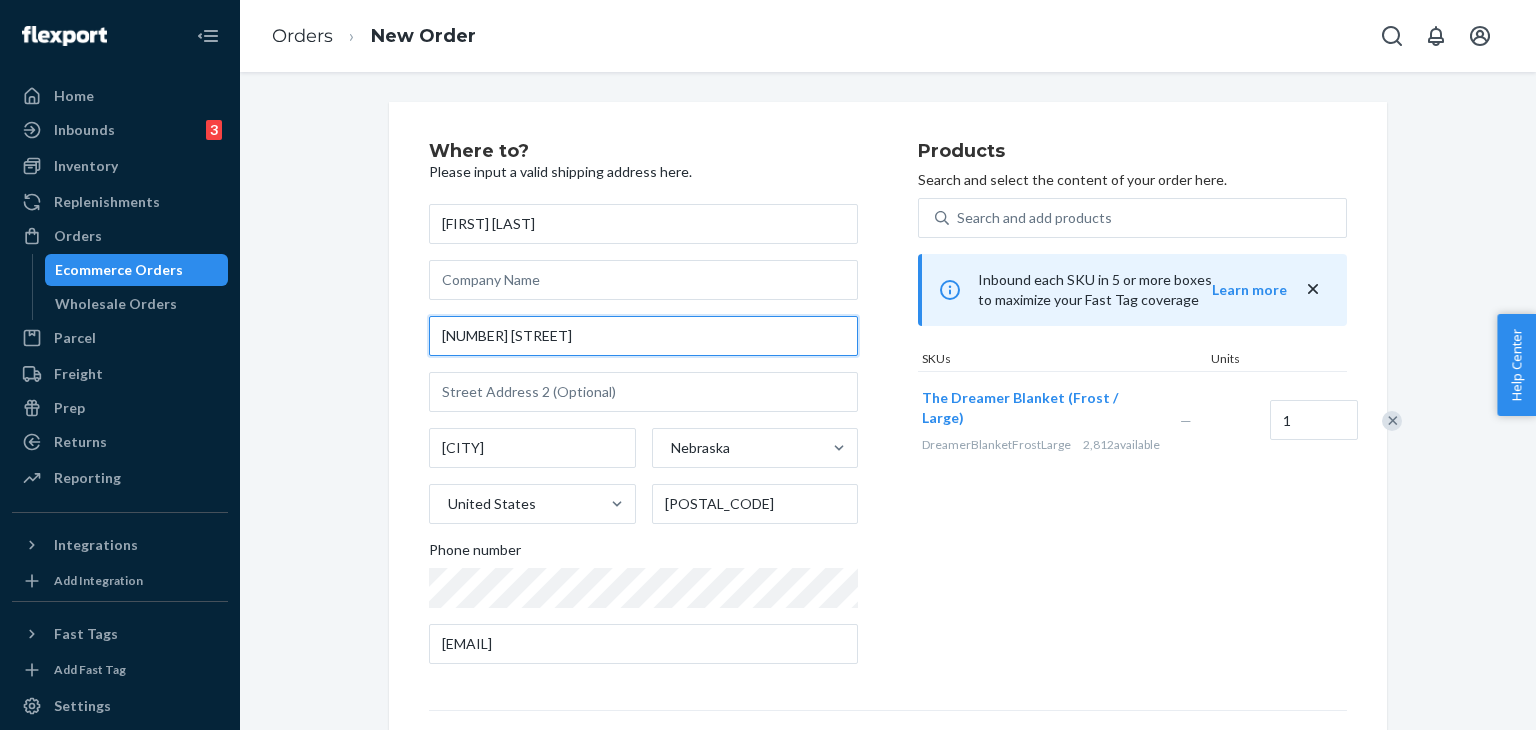 scroll, scrollTop: 0, scrollLeft: 0, axis: both 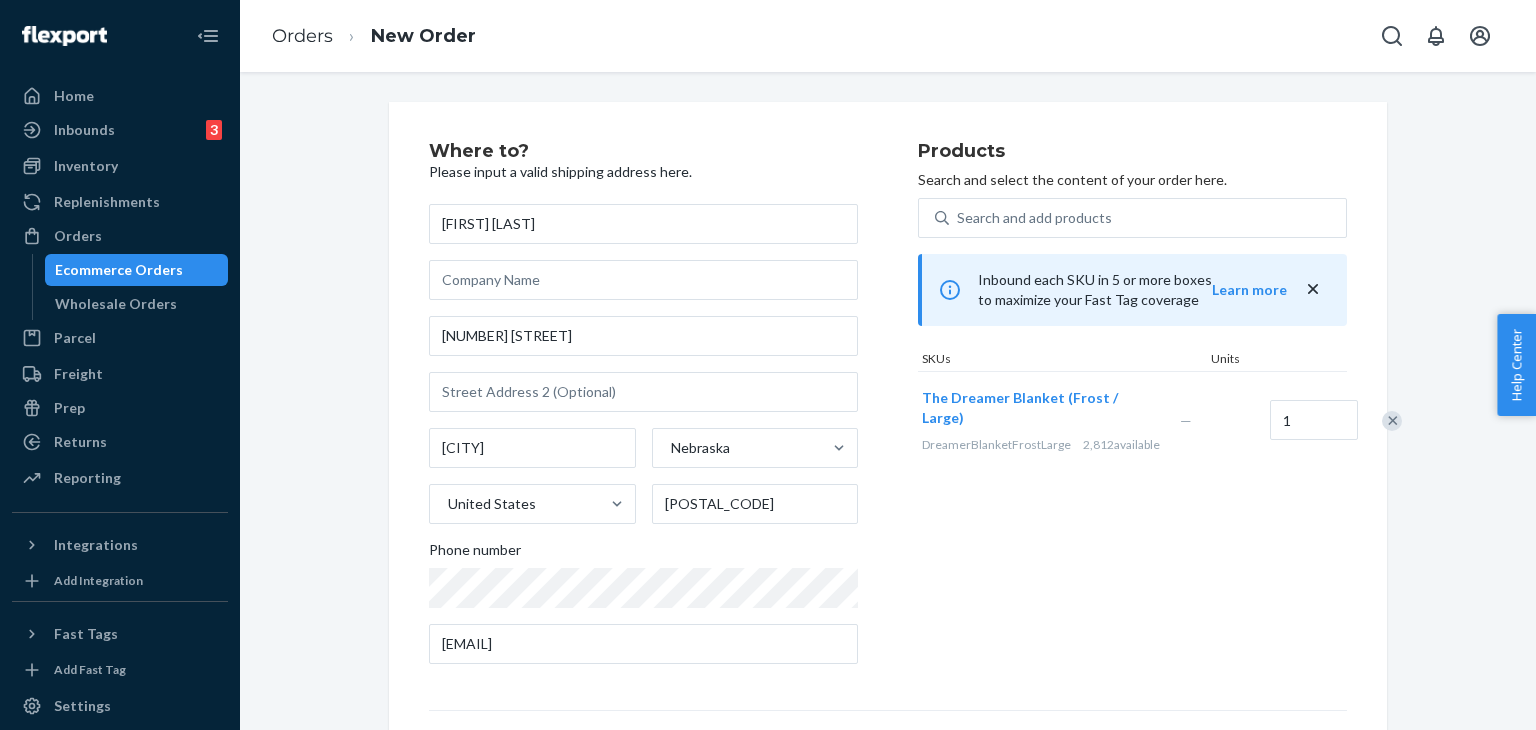 click on "[FIRST] [LAST] [NUMBER] [STREET] [CITY] [STATE] [COUNTRY] Phone number [EMAIL]" at bounding box center [643, 434] 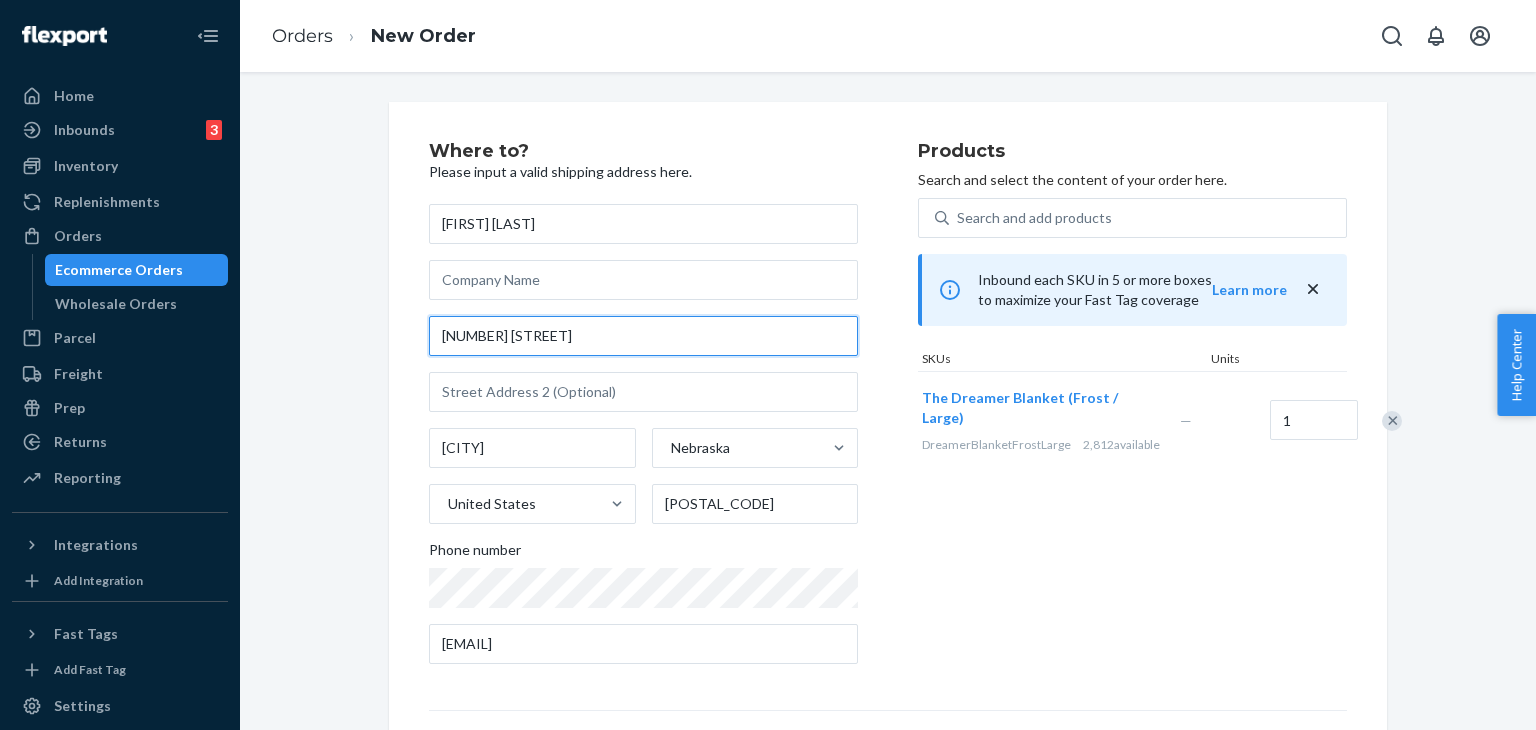 drag, startPoint x: 392, startPoint y: 344, endPoint x: 375, endPoint y: 344, distance: 17 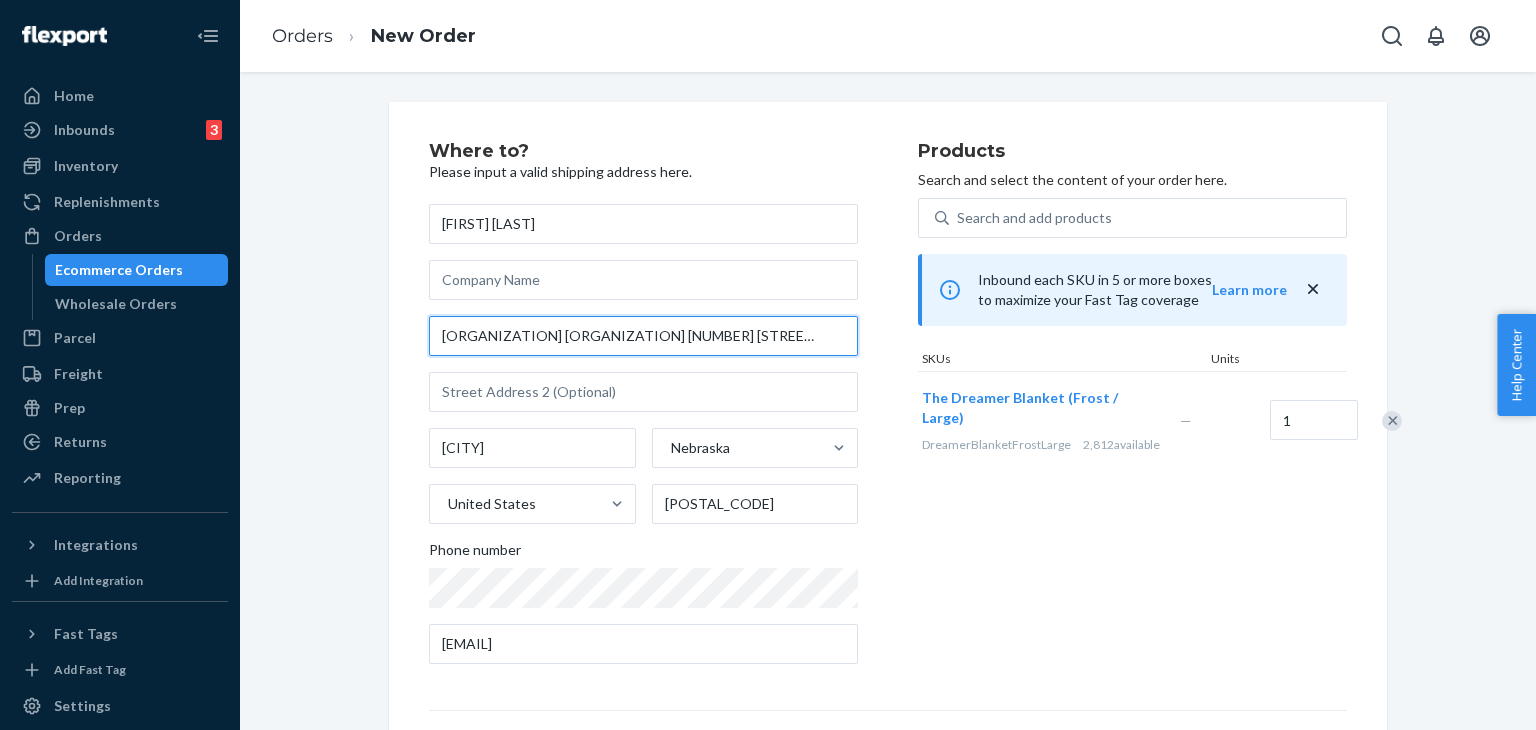 scroll, scrollTop: 0, scrollLeft: 113, axis: horizontal 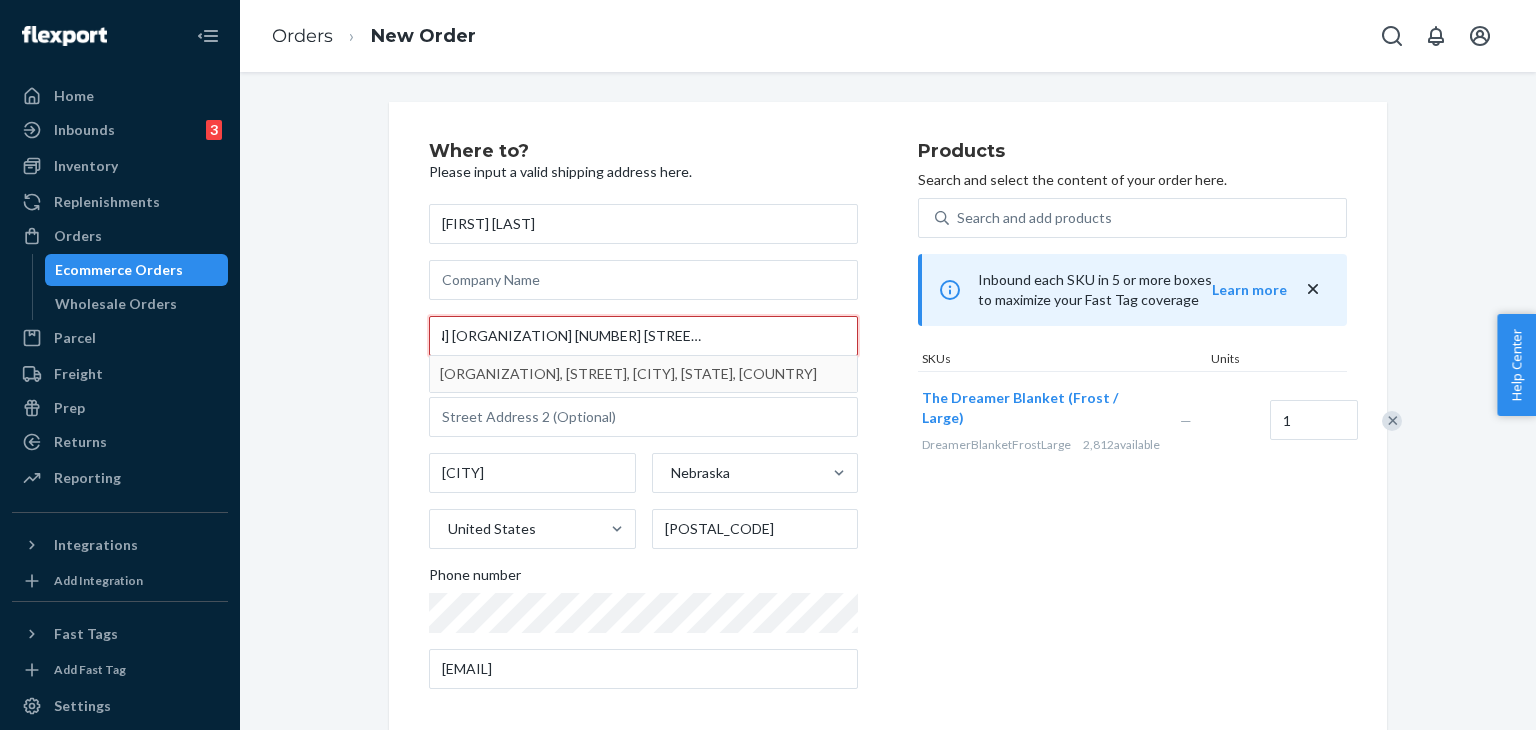 click on "[ORGANIZATION] [ORGANIZATION] [NUMBER] [STREET] [CITY] [STATE] [POSTAL_CODE]" at bounding box center (643, 336) 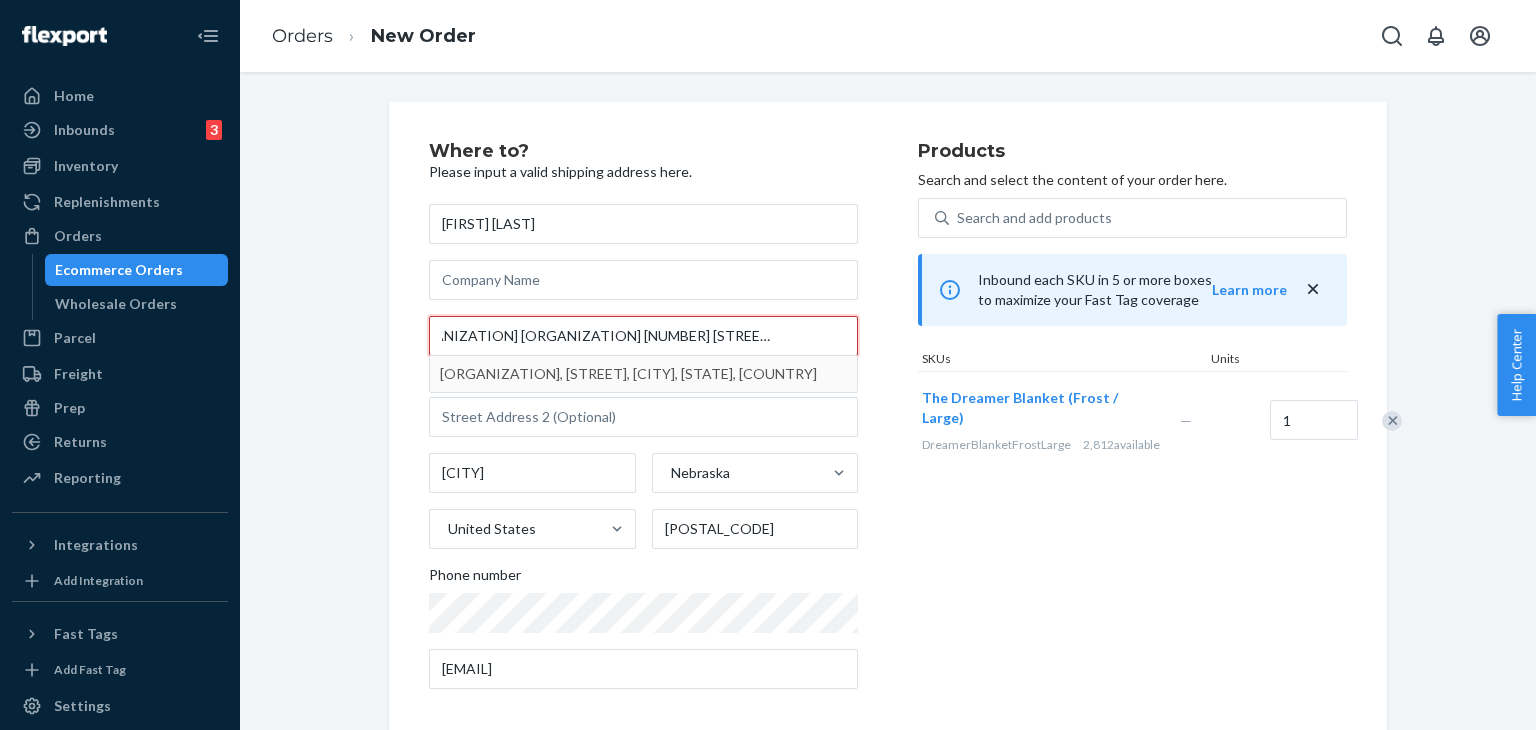 scroll, scrollTop: 0, scrollLeft: 0, axis: both 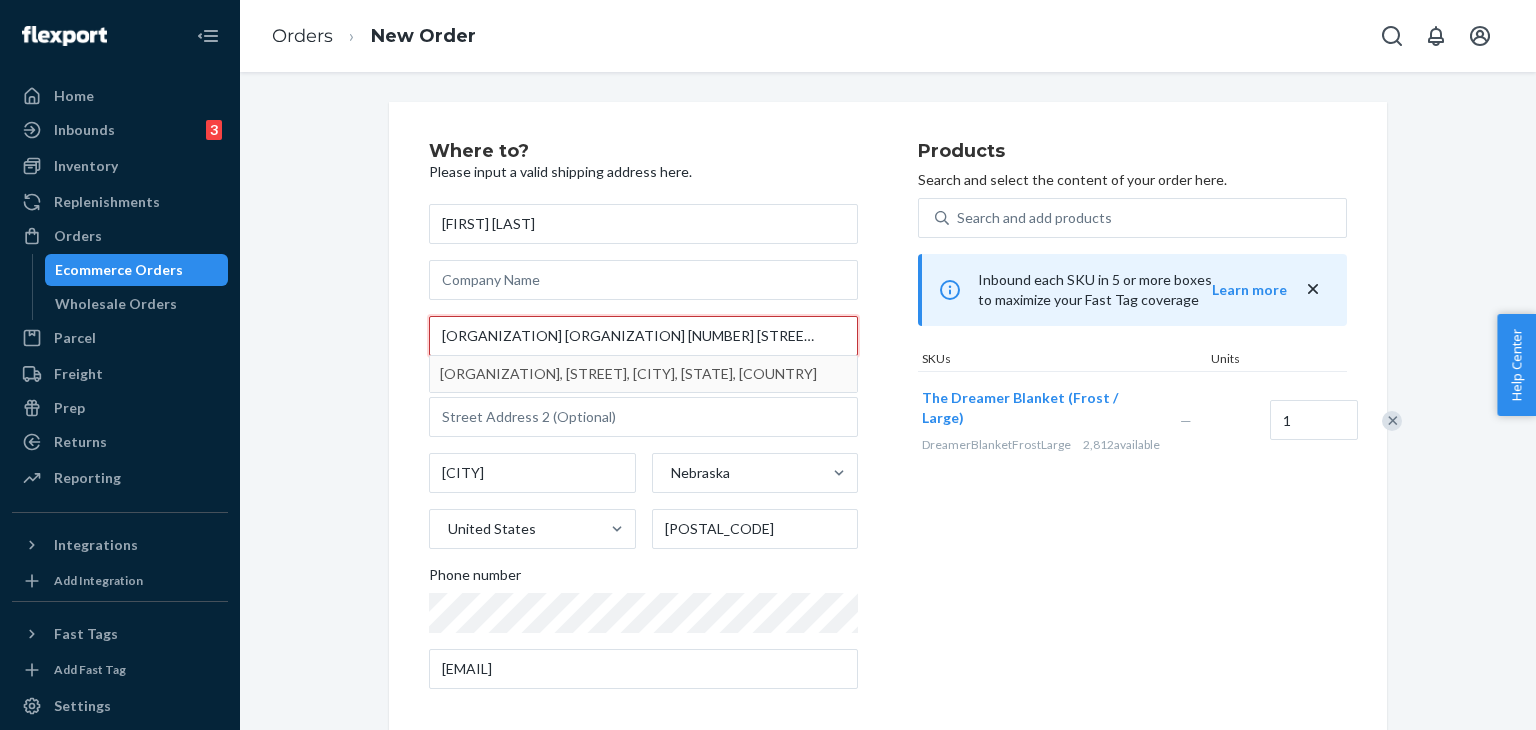 drag, startPoint x: 690, startPoint y: 331, endPoint x: 432, endPoint y: 326, distance: 258.04843 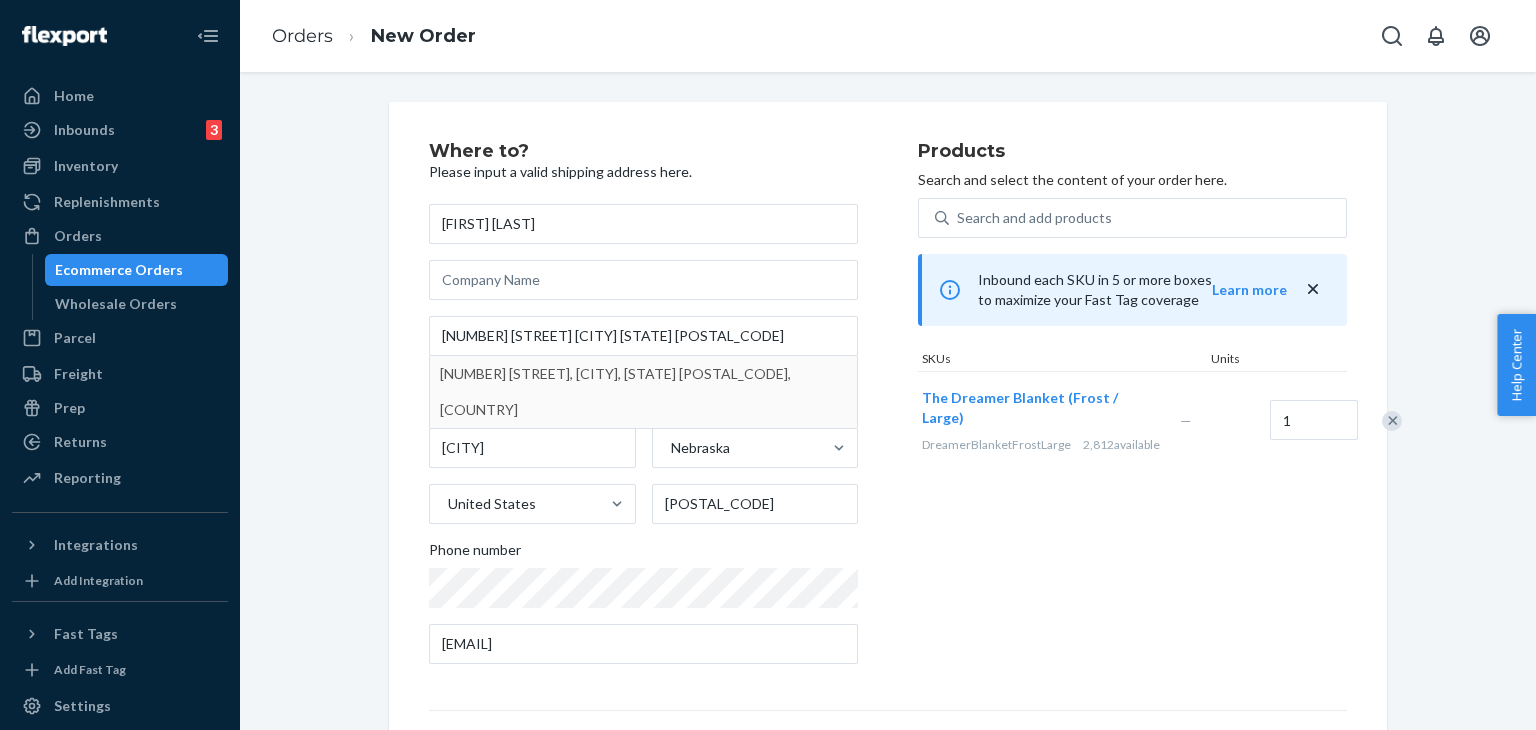type on "[NUMBER] [STREET]" 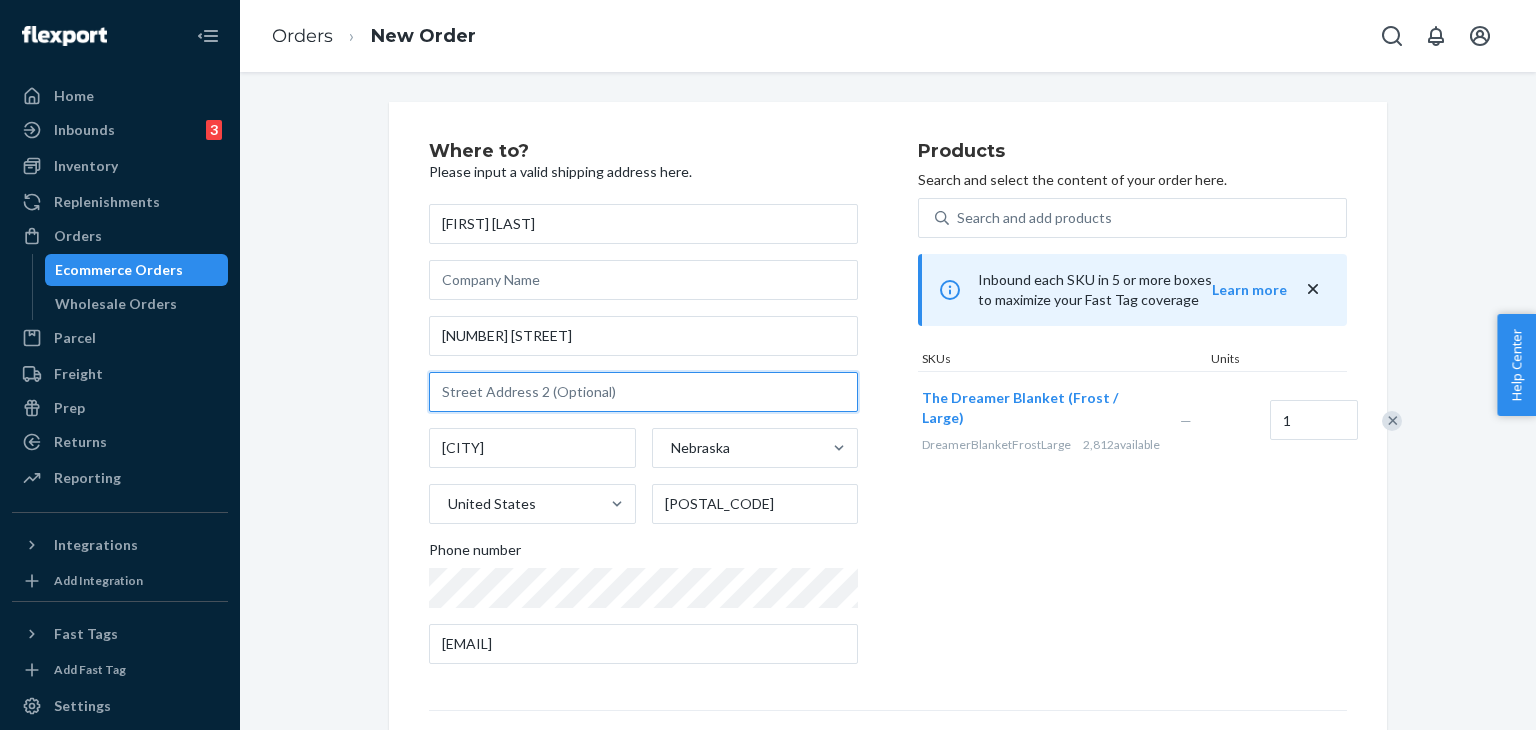 click at bounding box center (643, 392) 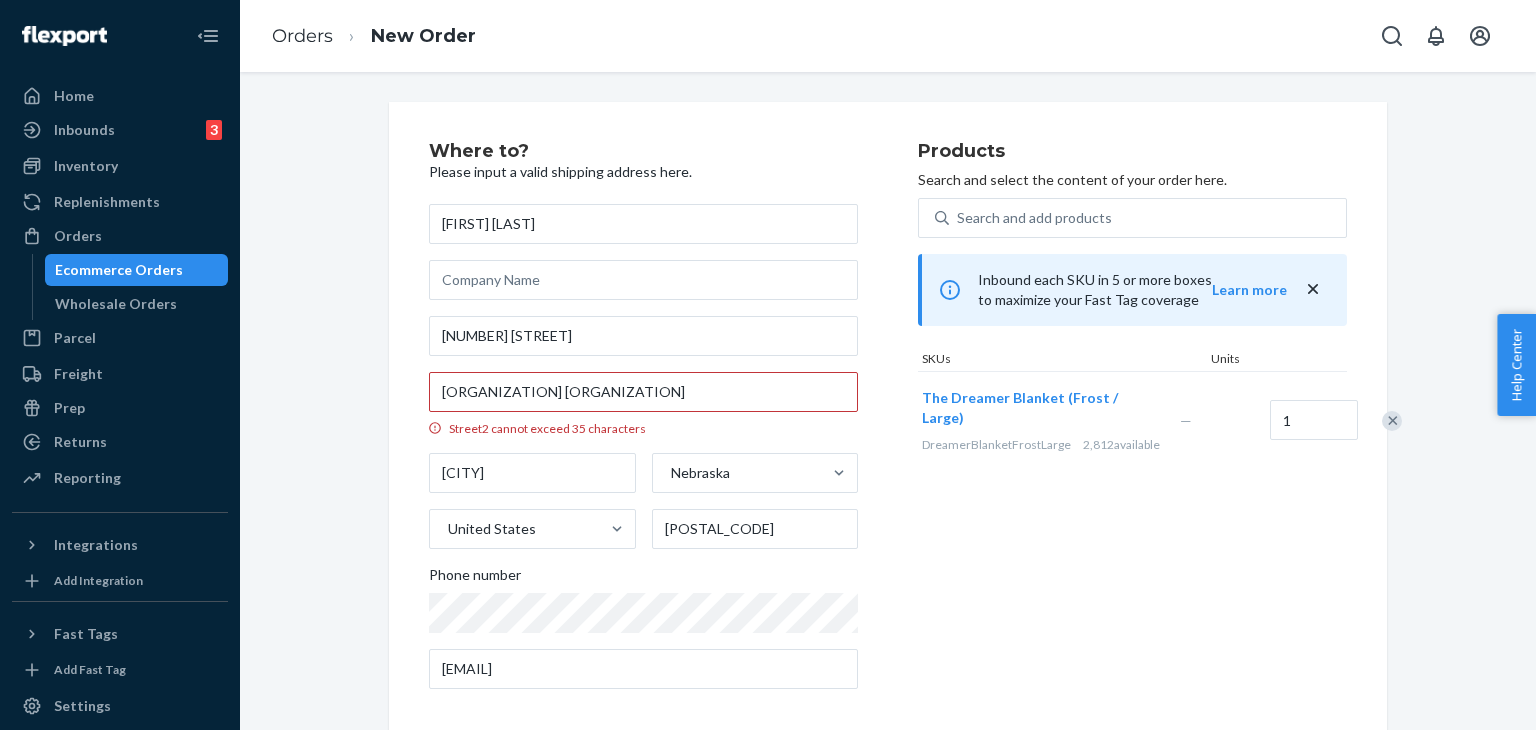 click on "Products Search and select the content of your order here. Search and add products Inbound each SKU in 5 or more boxes to maximize your Fast Tag coverage Learn more SKUs Units The Dreamer Blanket (Frost / Large) DreamerBlanketFrostLarge 2,812 available — 1" at bounding box center [1132, 423] 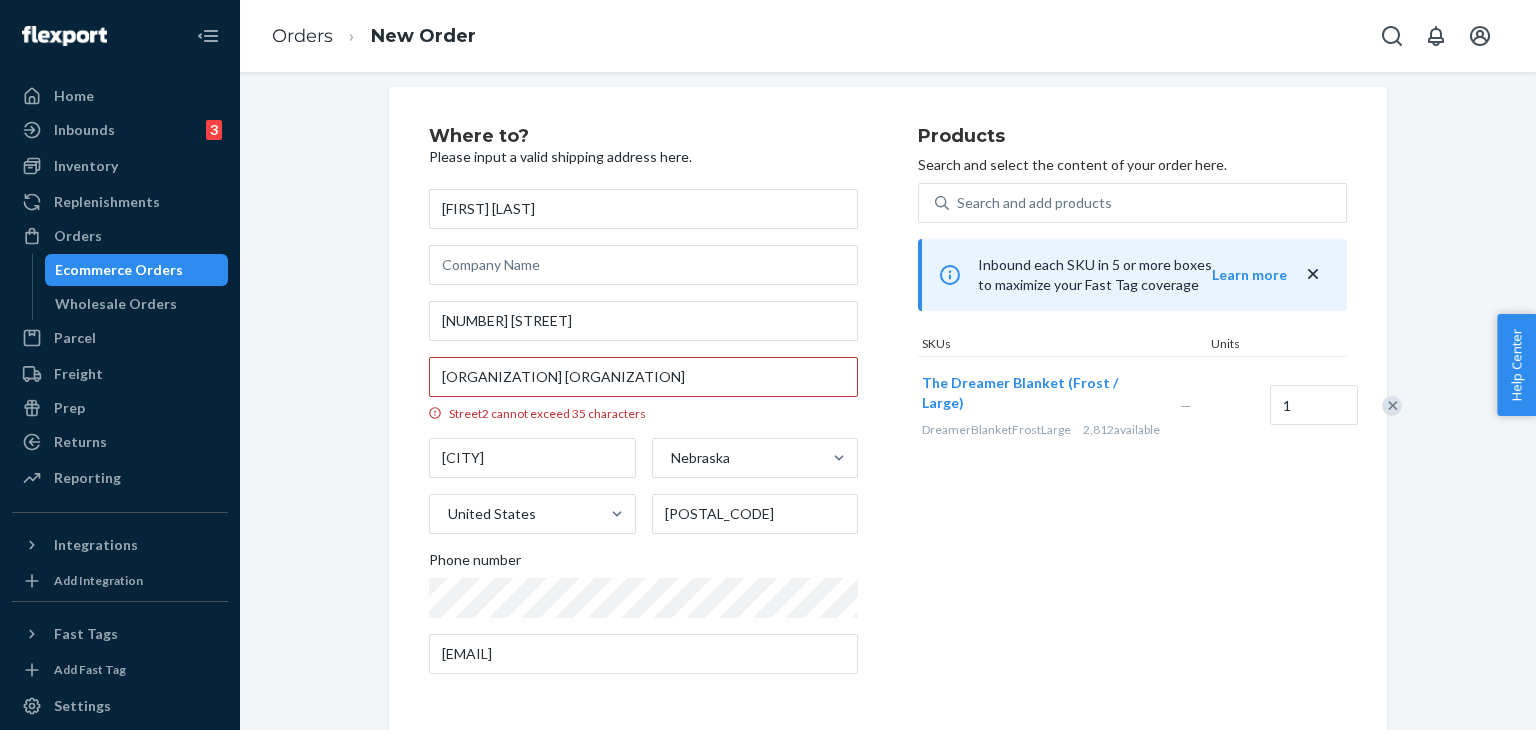 click on "Products Search and select the content of your order here. Search and add products Inbound each SKU in 5 or more boxes to maximize your Fast Tag coverage Learn more SKUs Units The Dreamer Blanket (Frost / Large) DreamerBlanketFrostLarge 2,812 available — 1" at bounding box center (1132, 408) 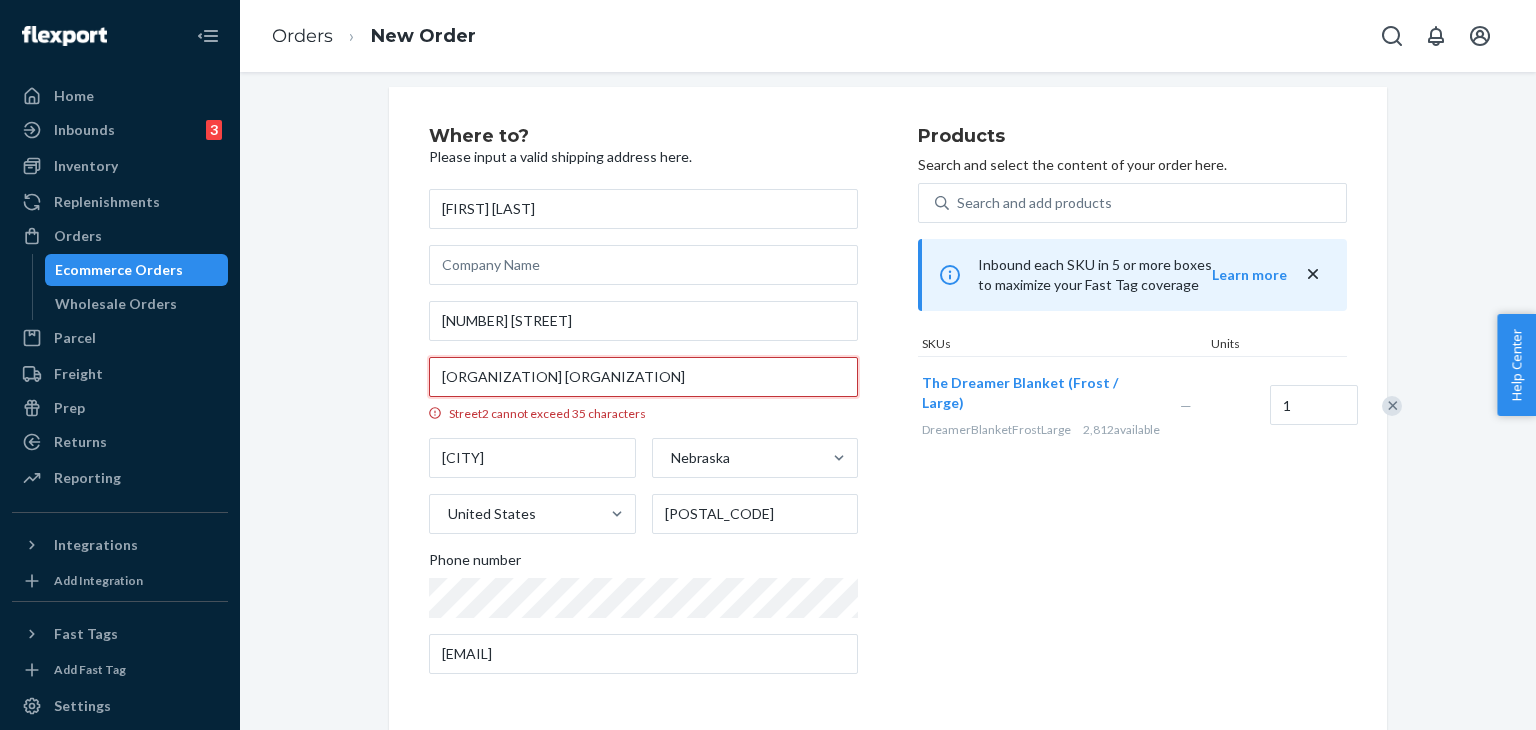 click on "[ORGANIZATION] [ORGANIZATION]" at bounding box center (643, 377) 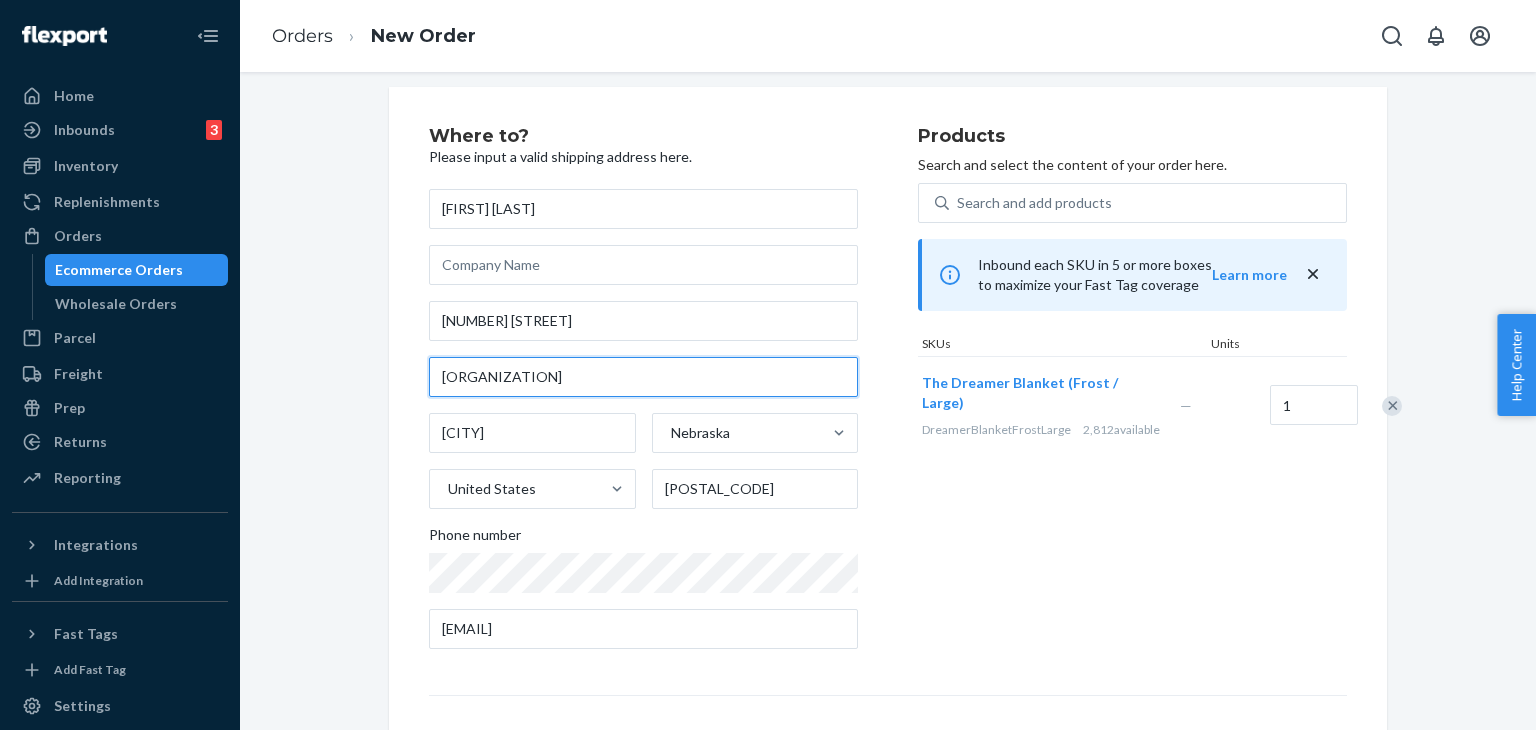 type on "[ORGANIZATION]" 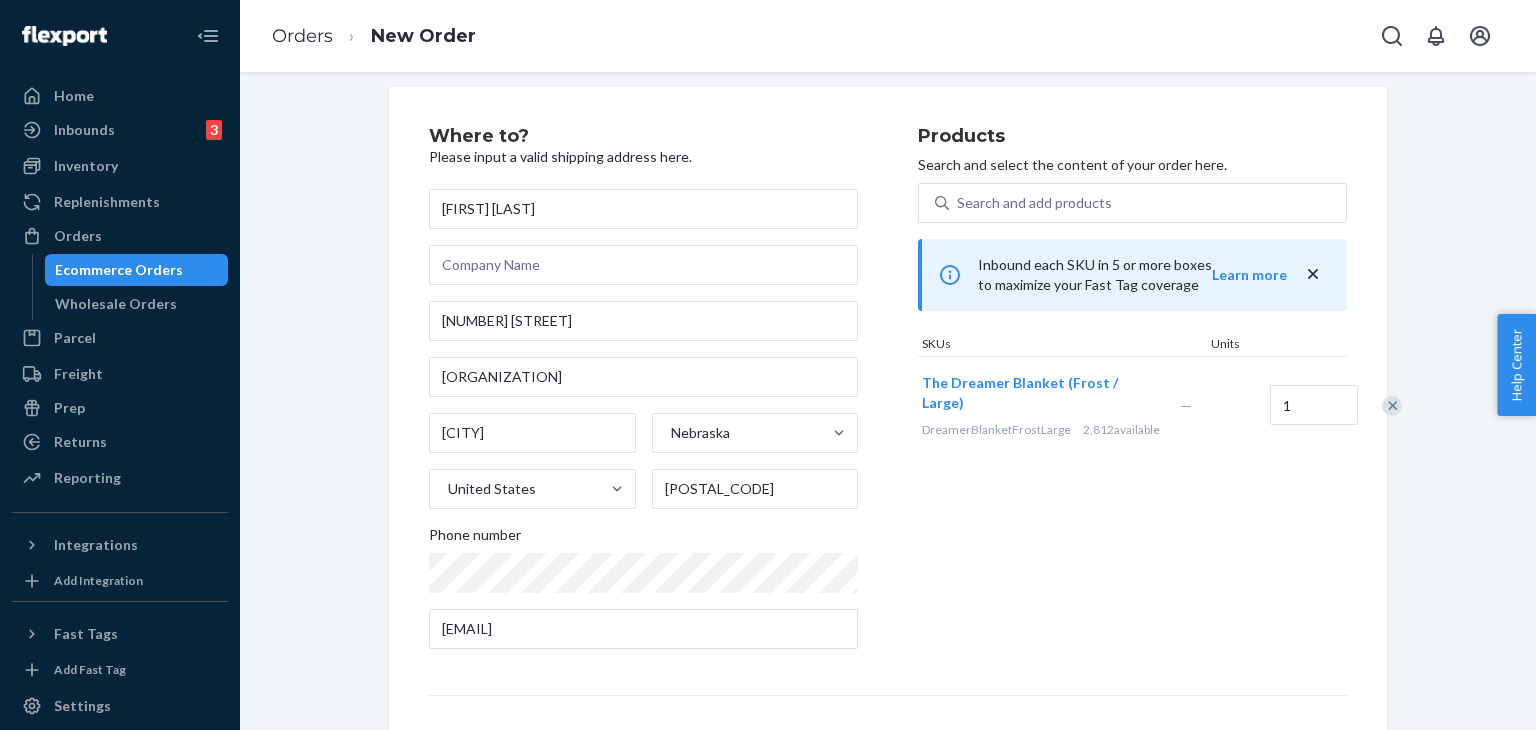 click on "Products Search and select the content of your order here. Search and add products Inbound each SKU in 5 or more boxes to maximize your Fast Tag coverage Learn more SKUs Units The Dreamer Blanket (Frost / Large) DreamerBlanketFrostLarge 2,812 available — 1" at bounding box center [1132, 396] 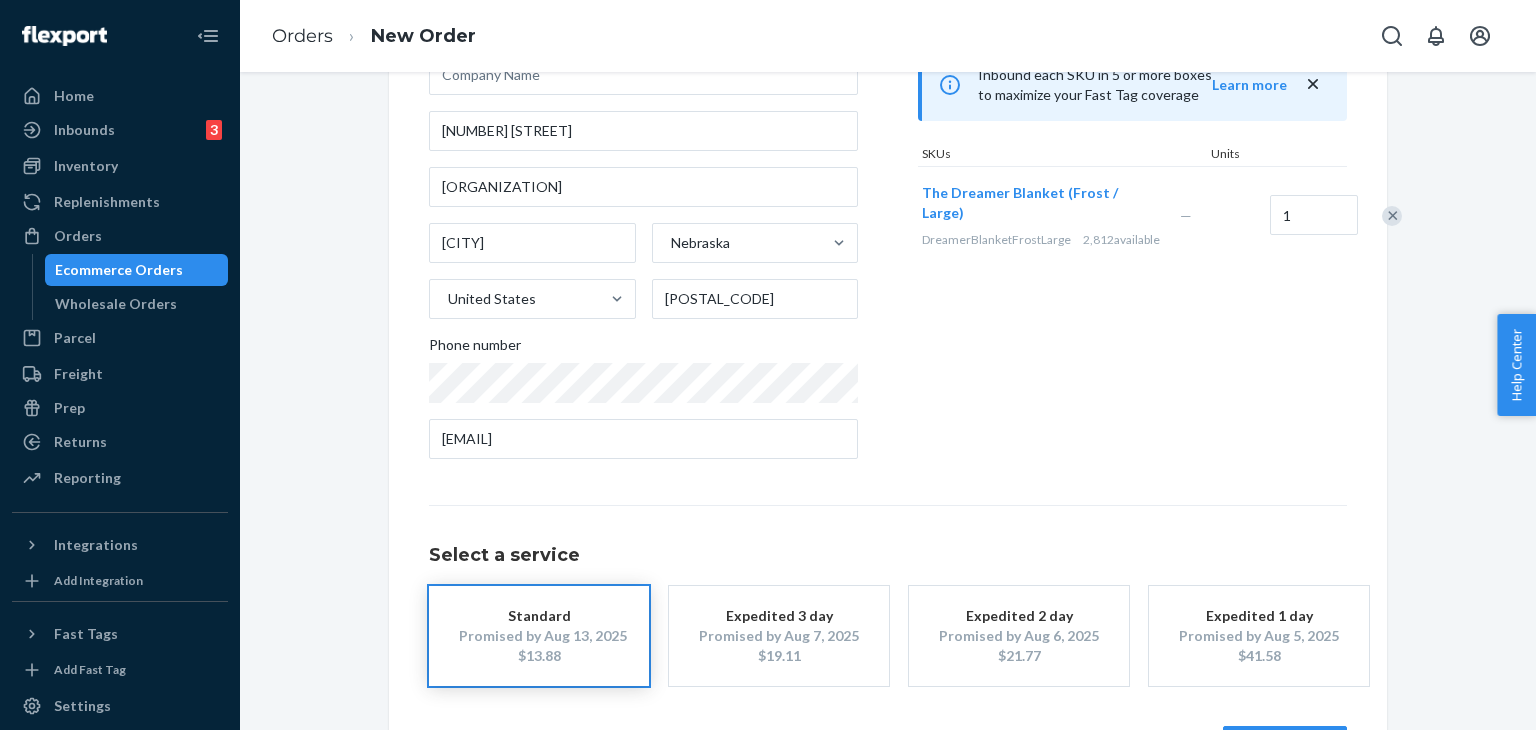 scroll, scrollTop: 280, scrollLeft: 0, axis: vertical 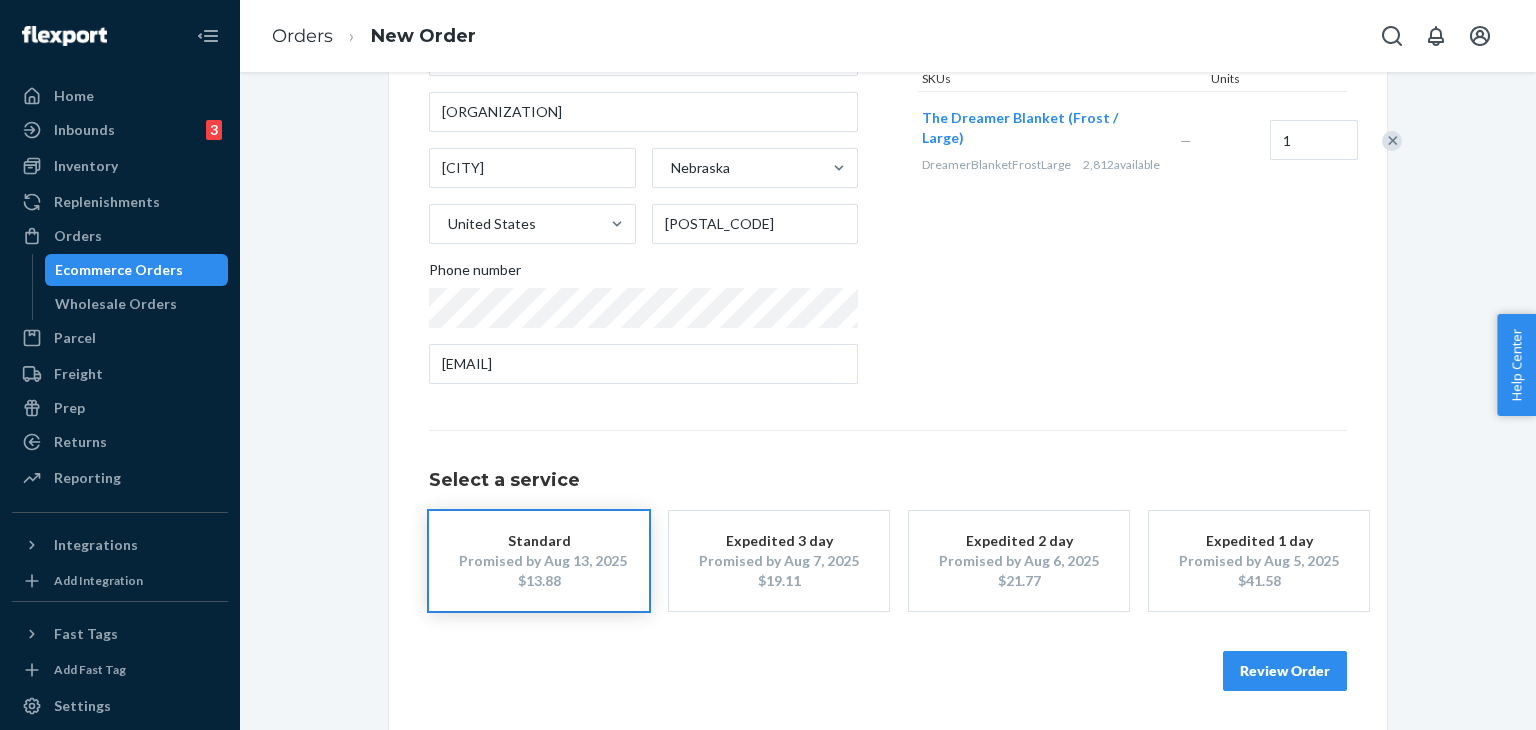 click on "Review Order" at bounding box center (1285, 671) 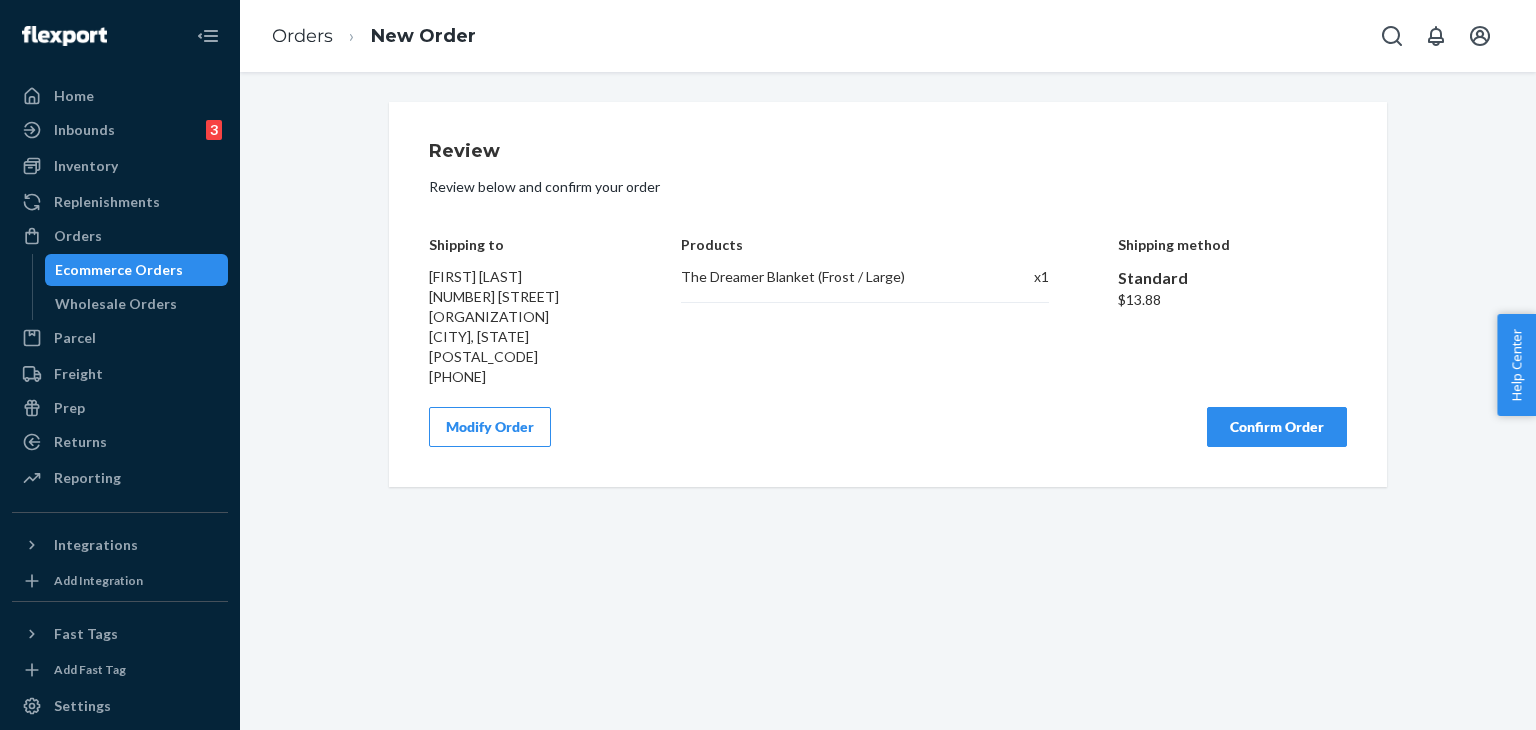 scroll, scrollTop: 0, scrollLeft: 0, axis: both 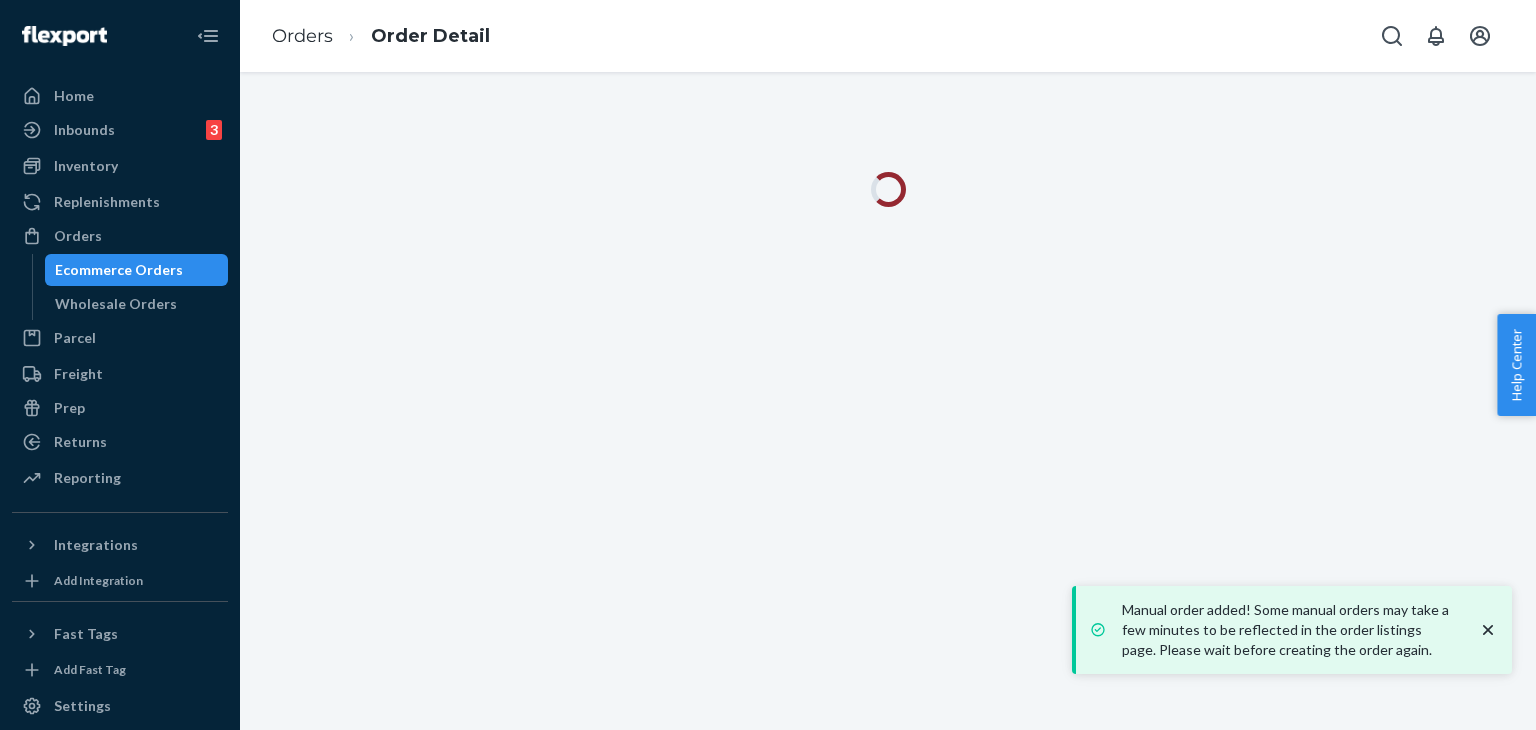 click 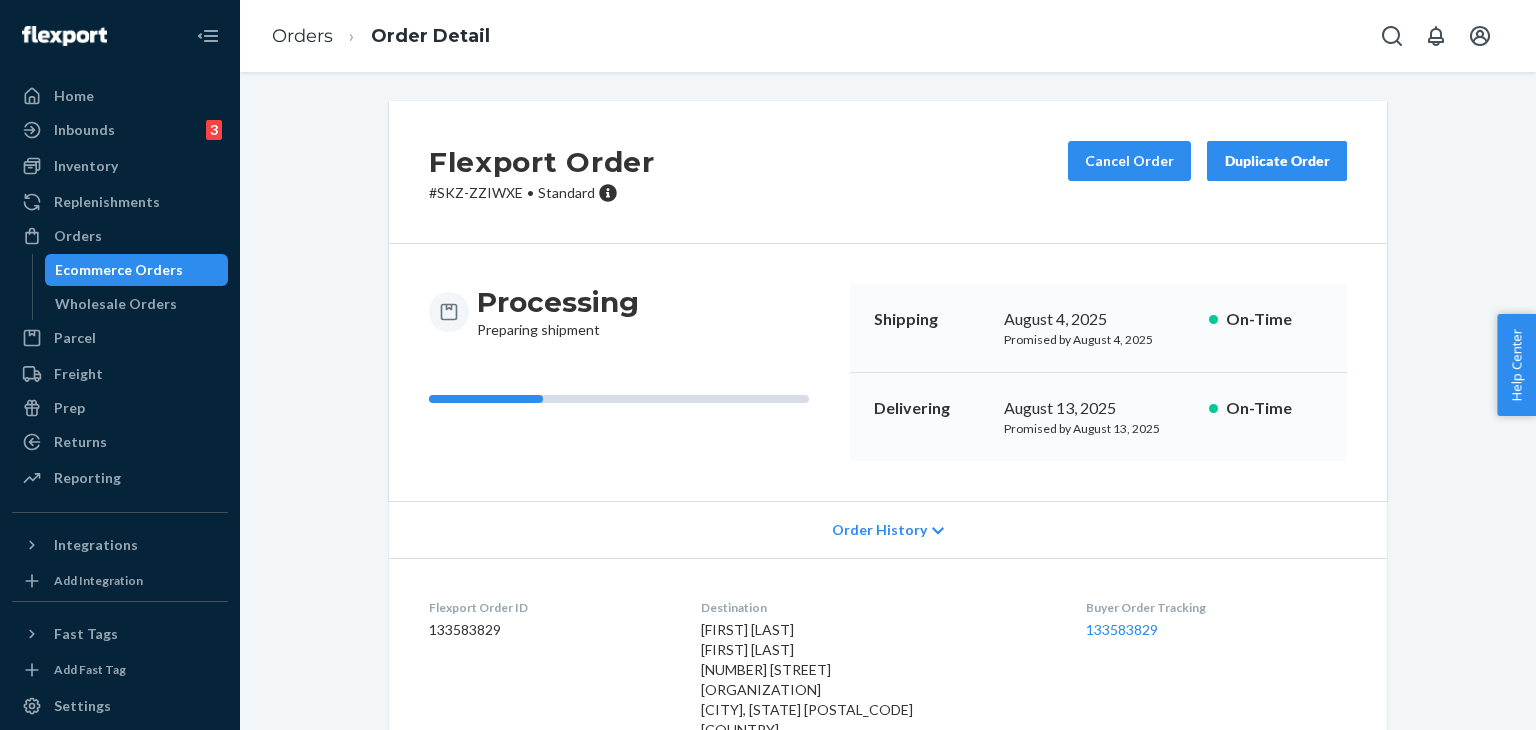 scroll, scrollTop: 0, scrollLeft: 0, axis: both 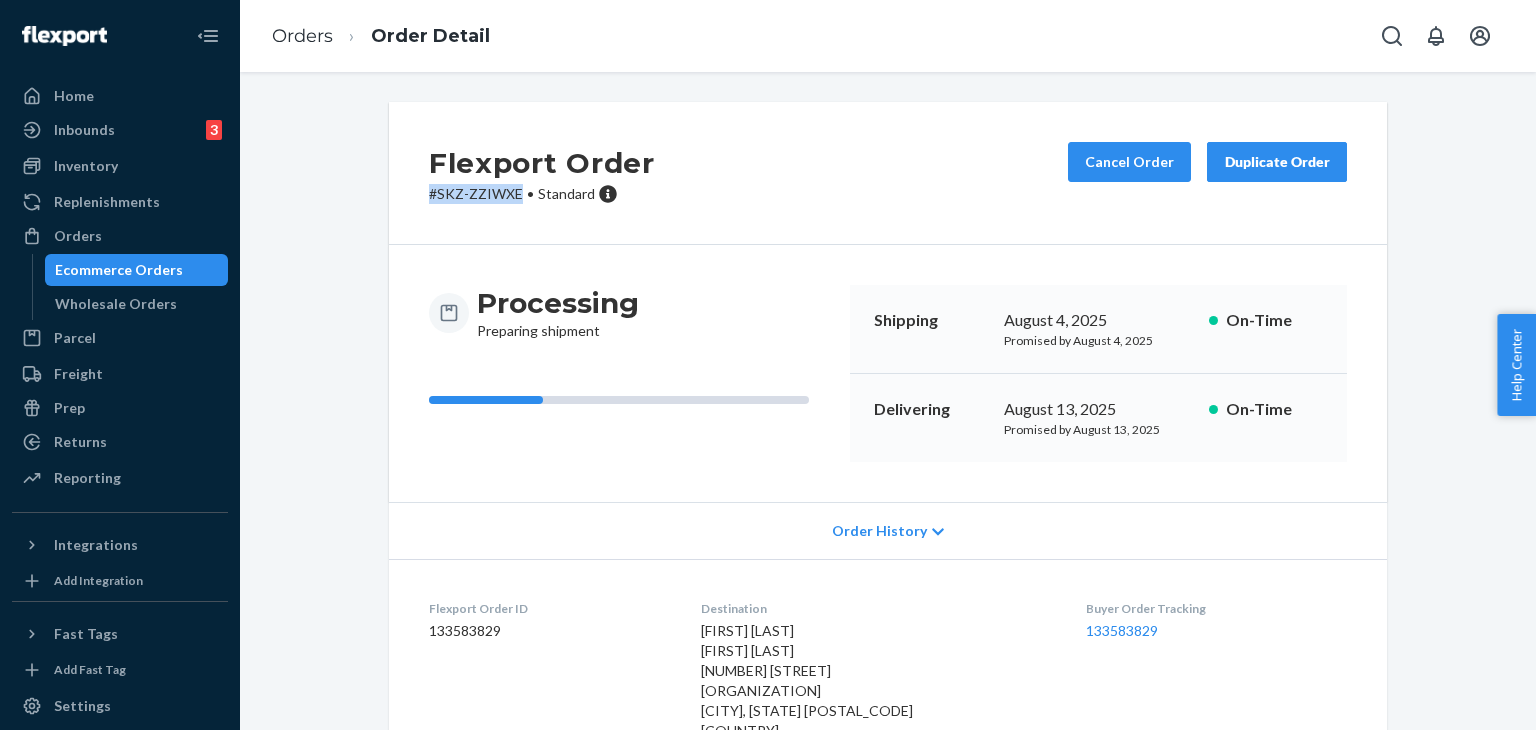 drag, startPoint x: 512, startPoint y: 188, endPoint x: 389, endPoint y: 193, distance: 123.101585 